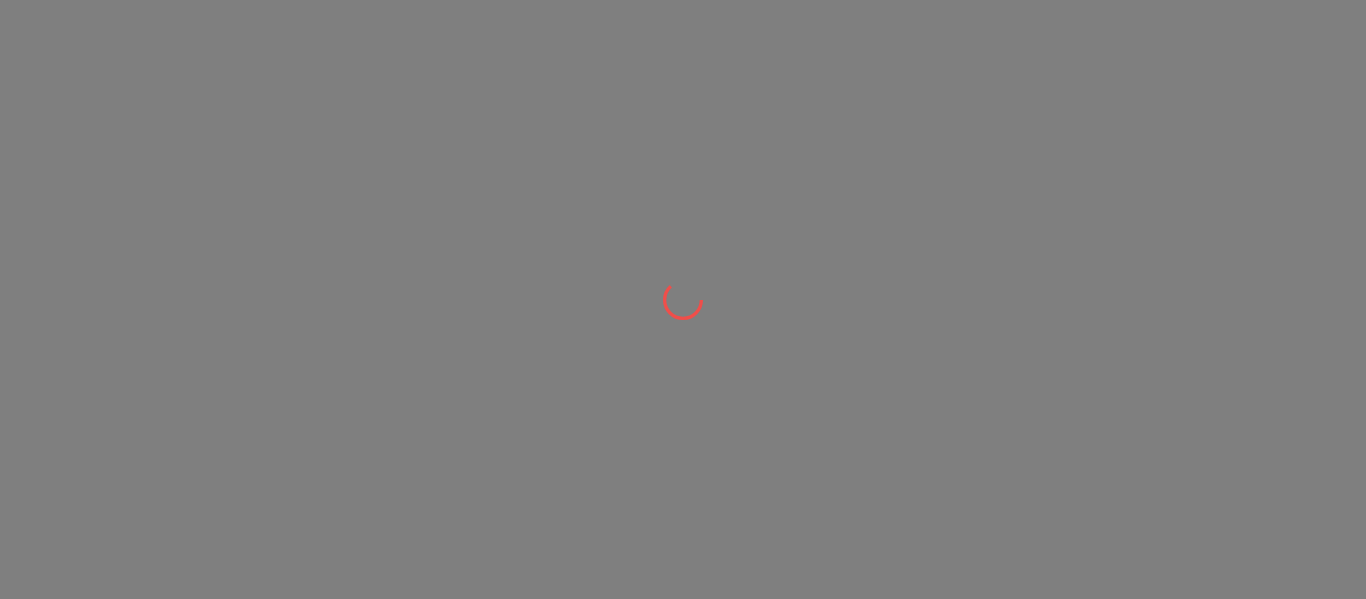 scroll, scrollTop: 0, scrollLeft: 0, axis: both 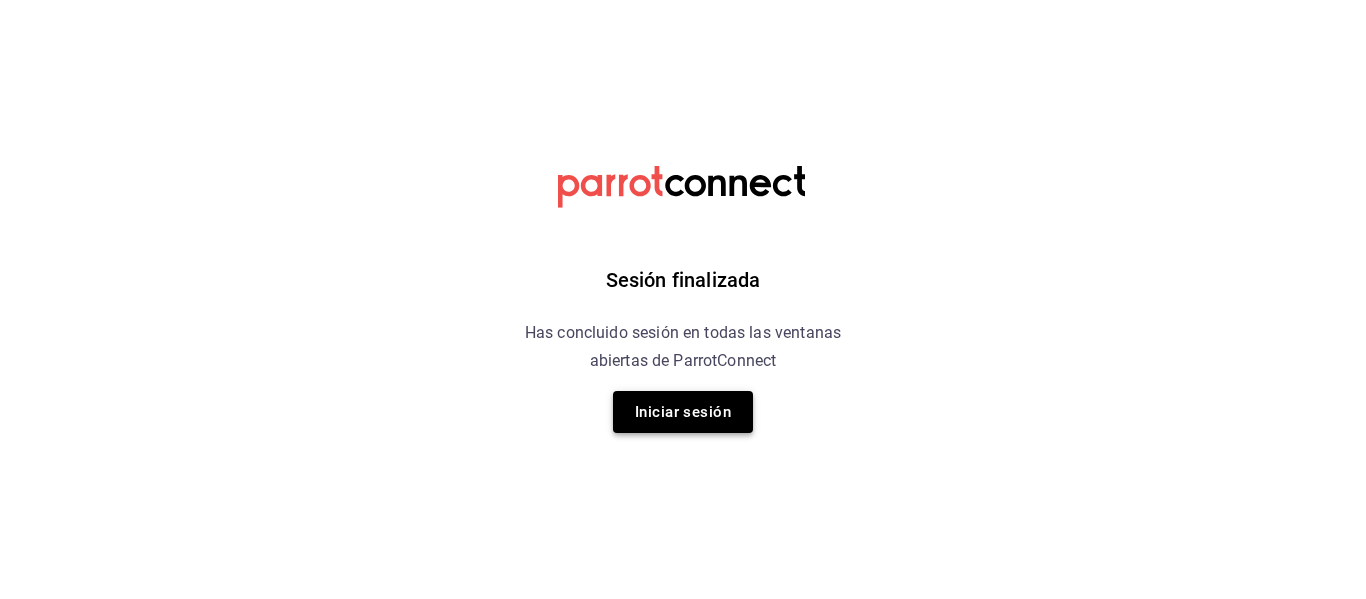 click on "Iniciar sesión" at bounding box center [683, 412] 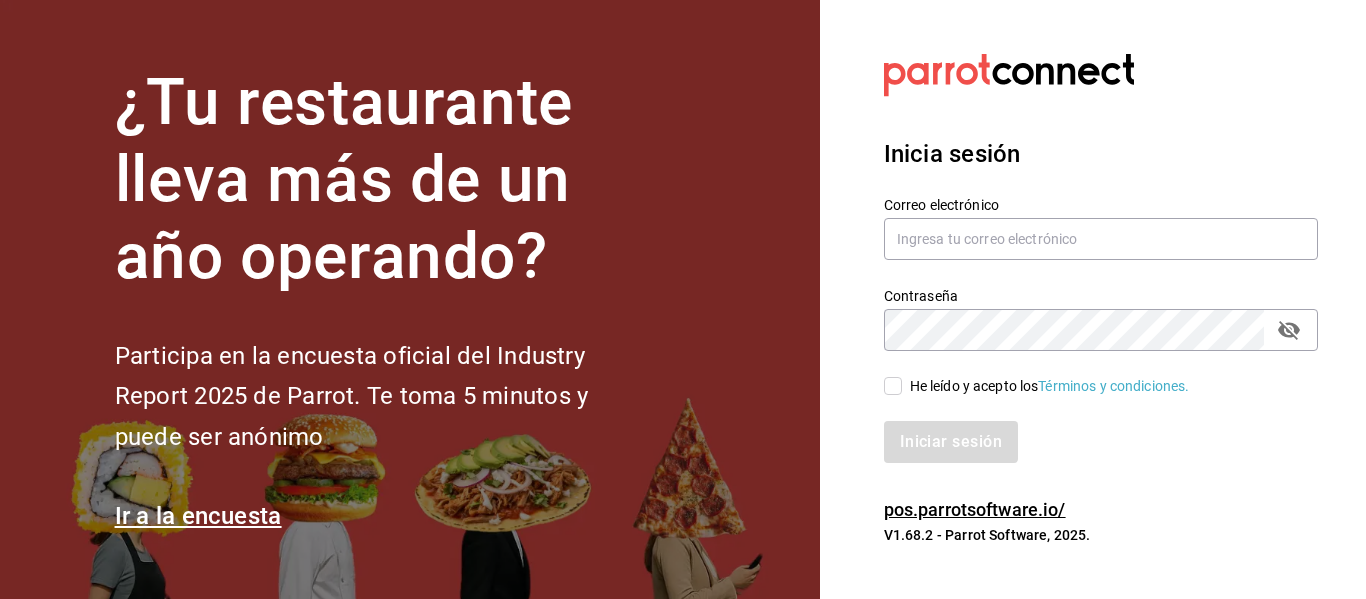 click on "Correo electrónico" at bounding box center [1101, 229] 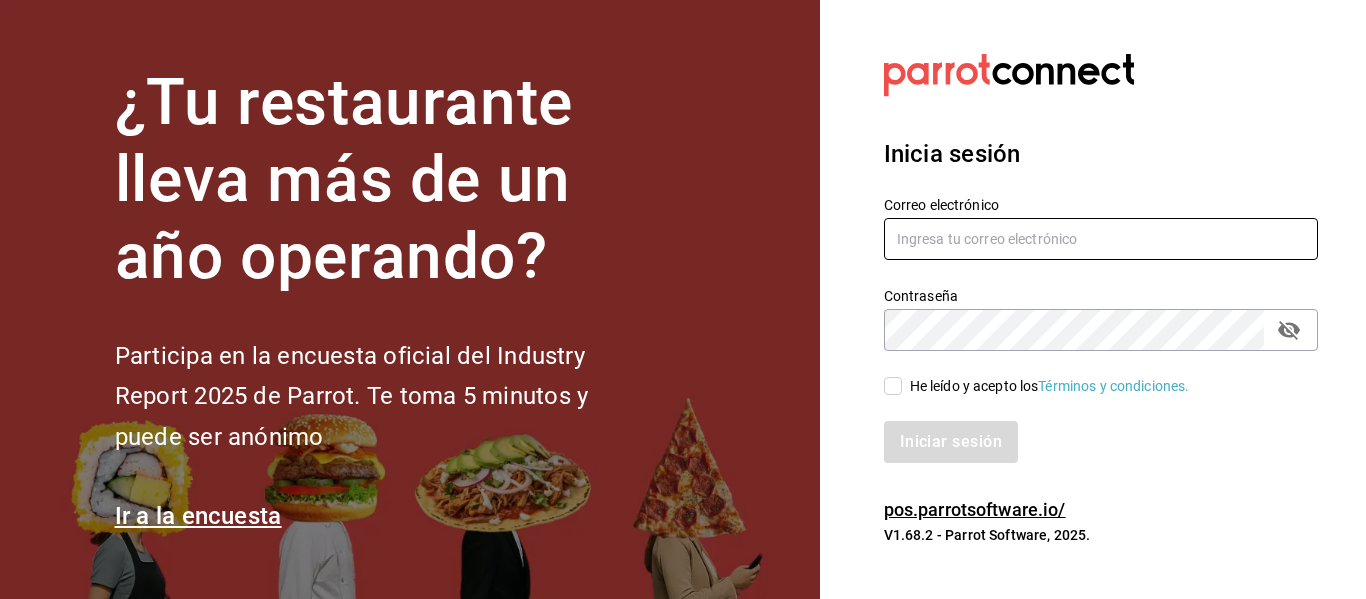 click at bounding box center (1101, 239) 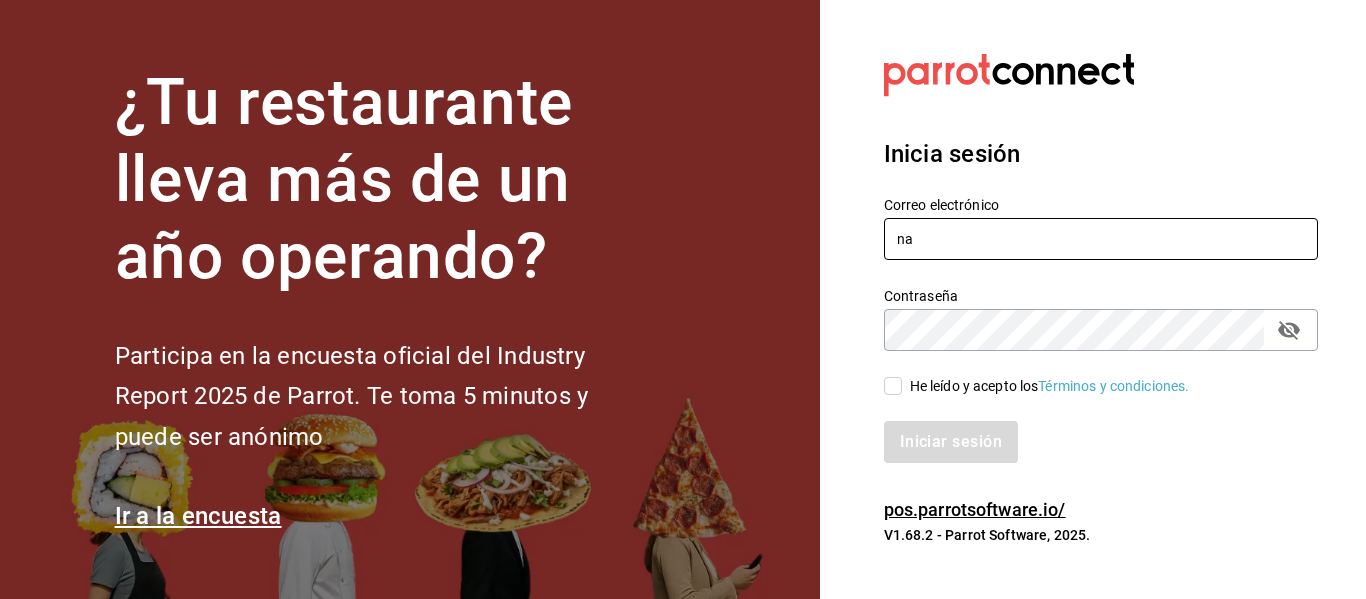 type on "naocorrea73@gmail.com" 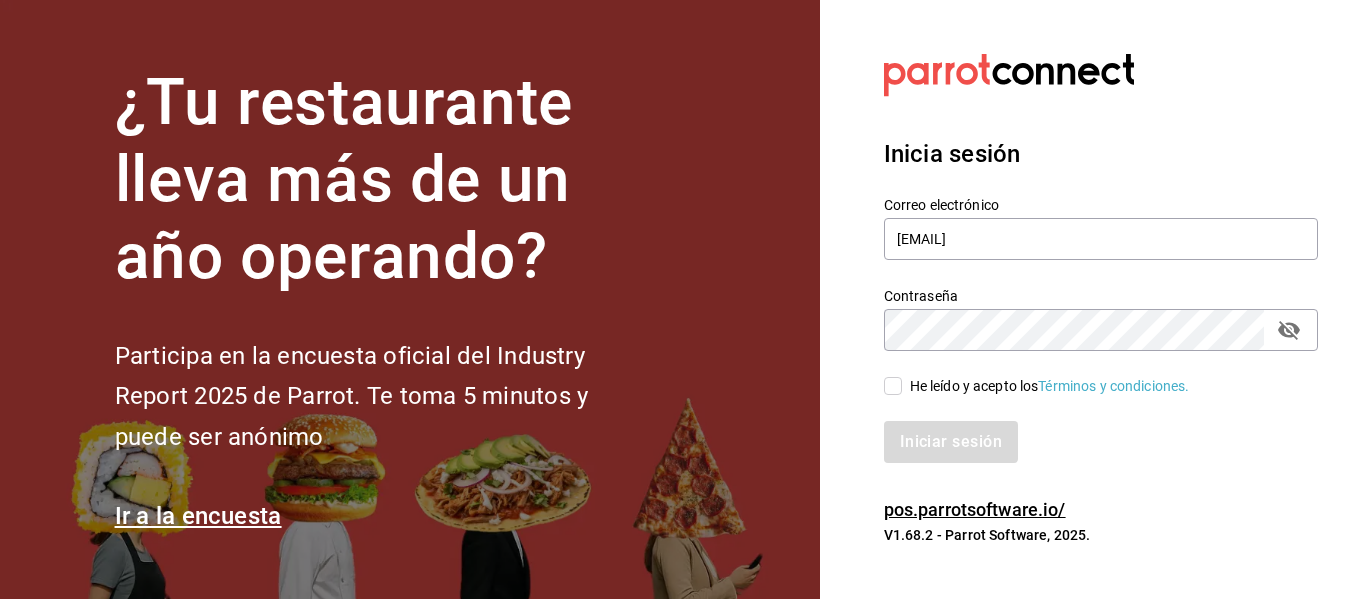 click on "He leído y acepto los  Términos y condiciones." at bounding box center (1089, 374) 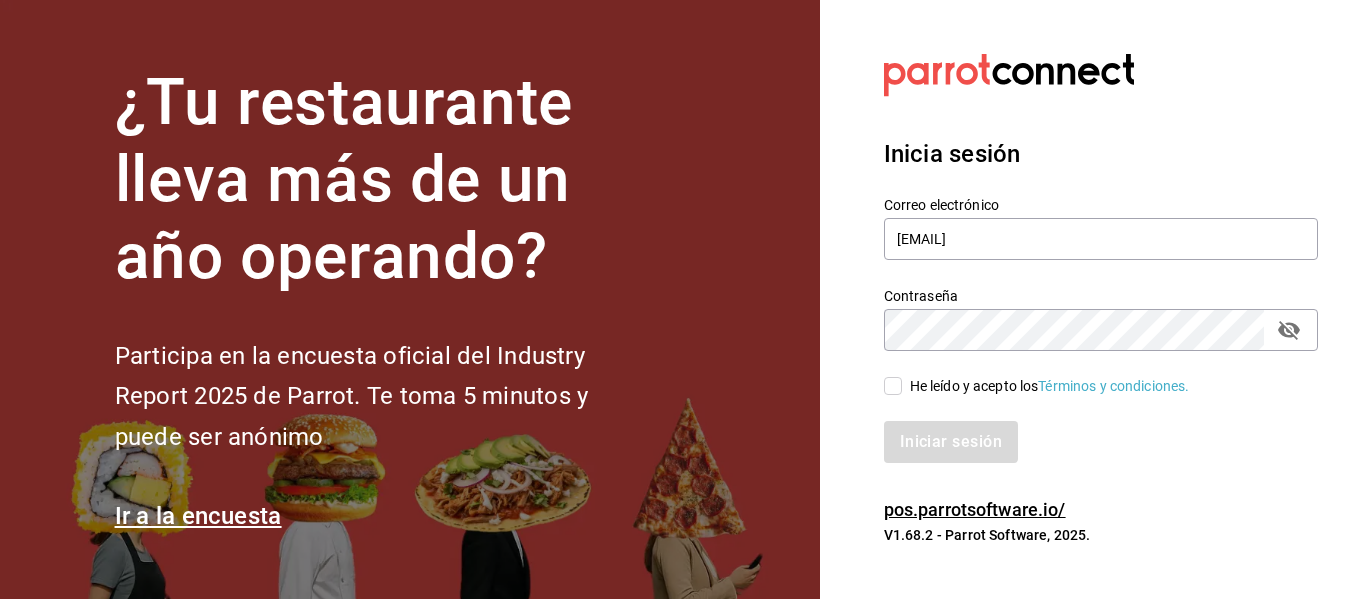 checkbox on "true" 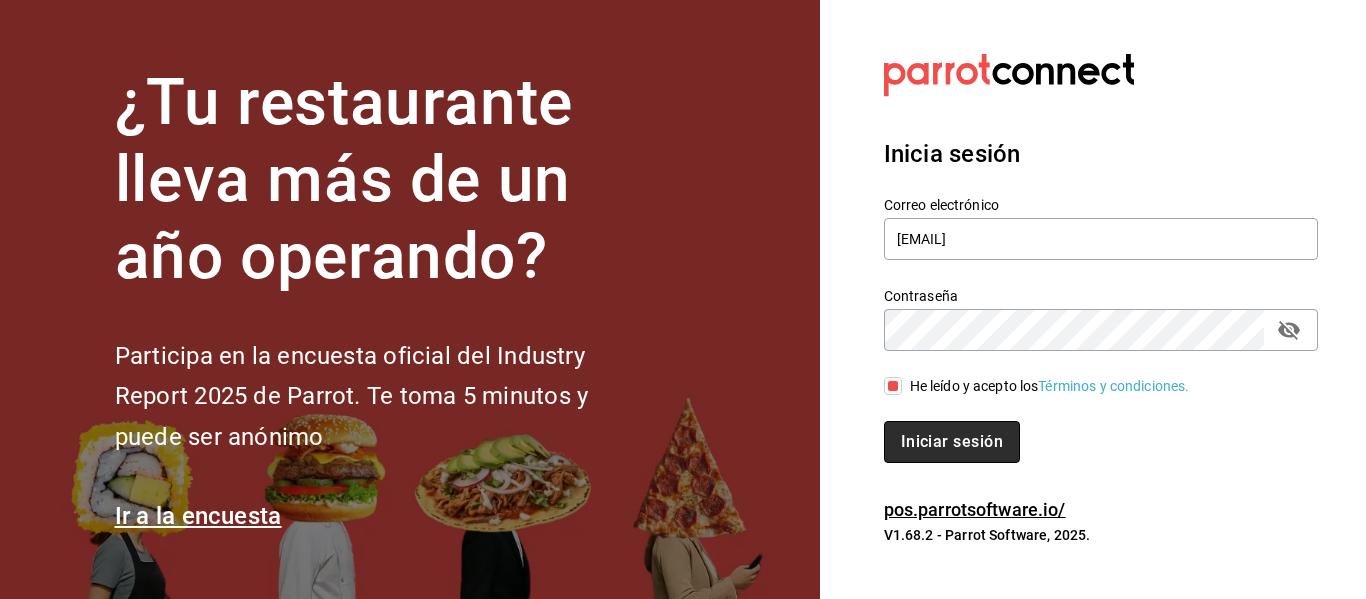 click on "Iniciar sesión" at bounding box center [952, 442] 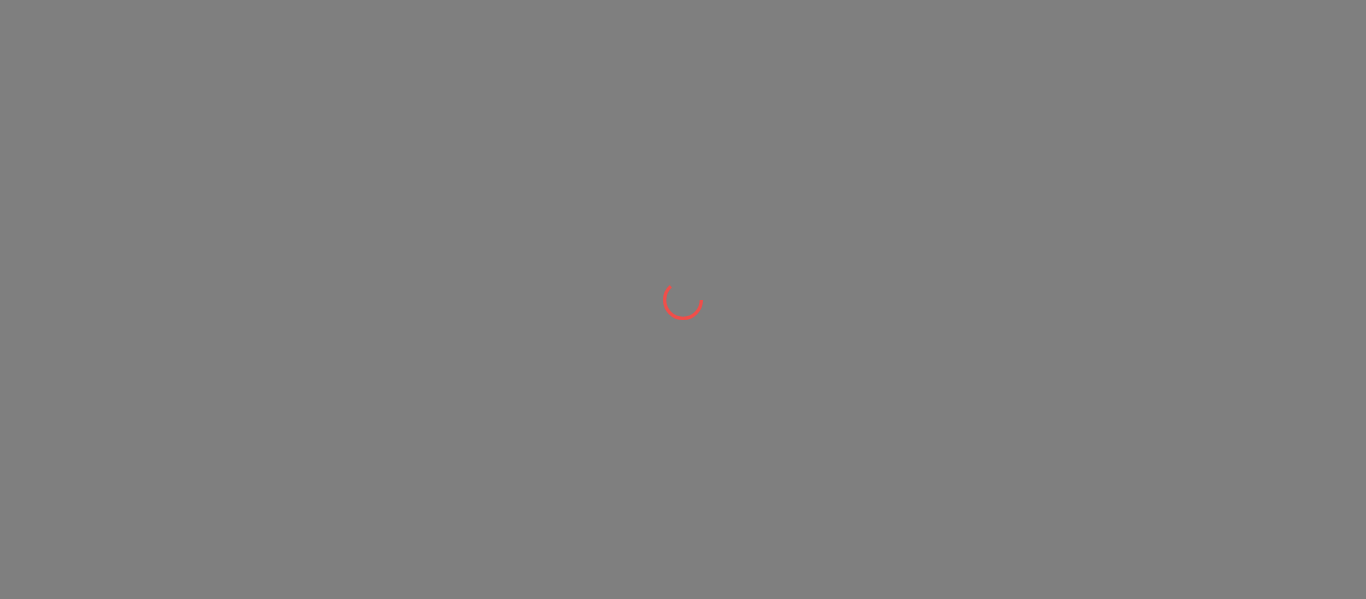 scroll, scrollTop: 0, scrollLeft: 0, axis: both 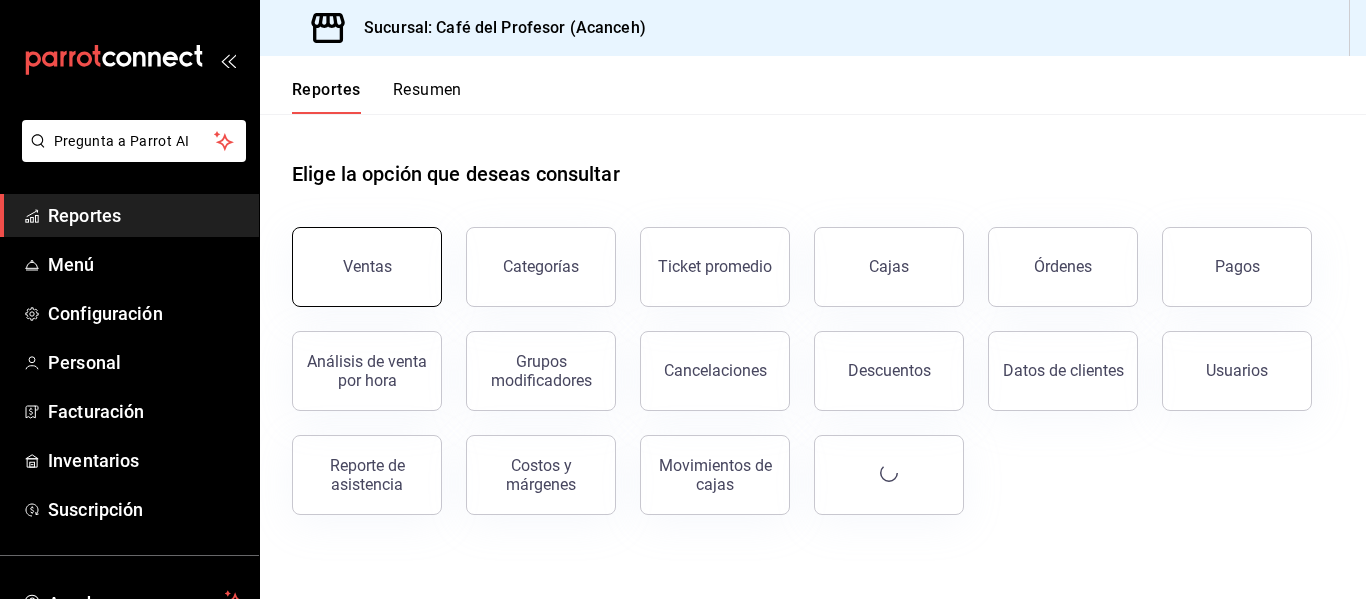 click on "Ventas" at bounding box center [367, 266] 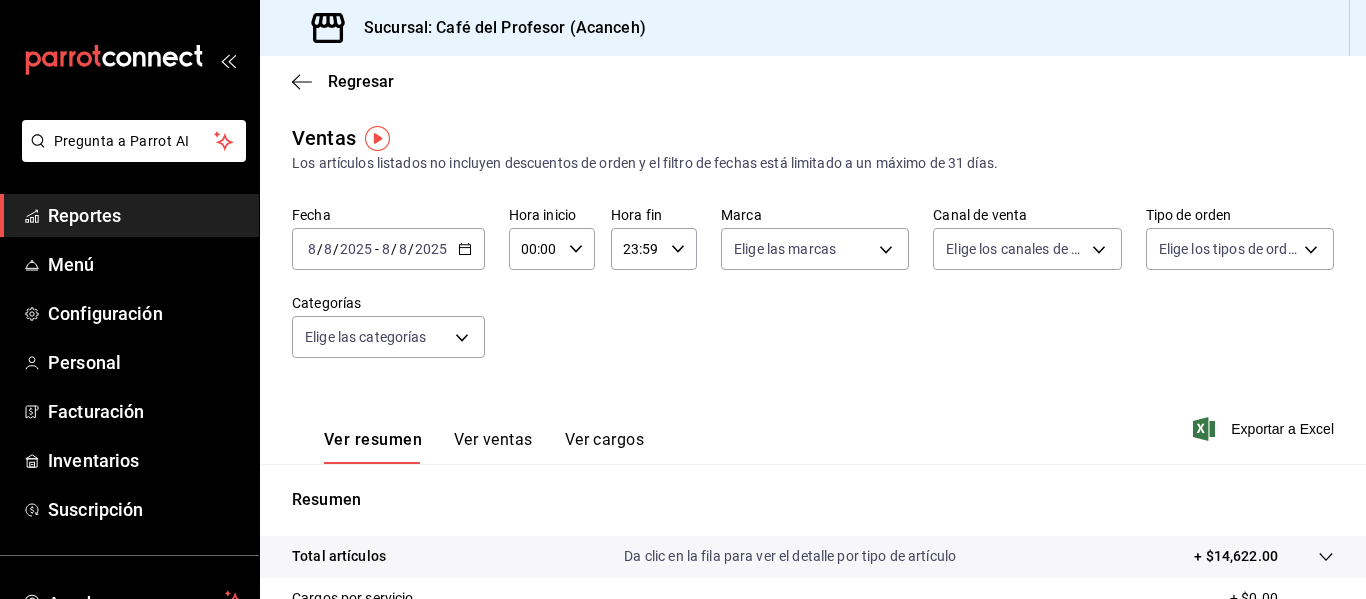 click on "Ver ventas" at bounding box center [493, 447] 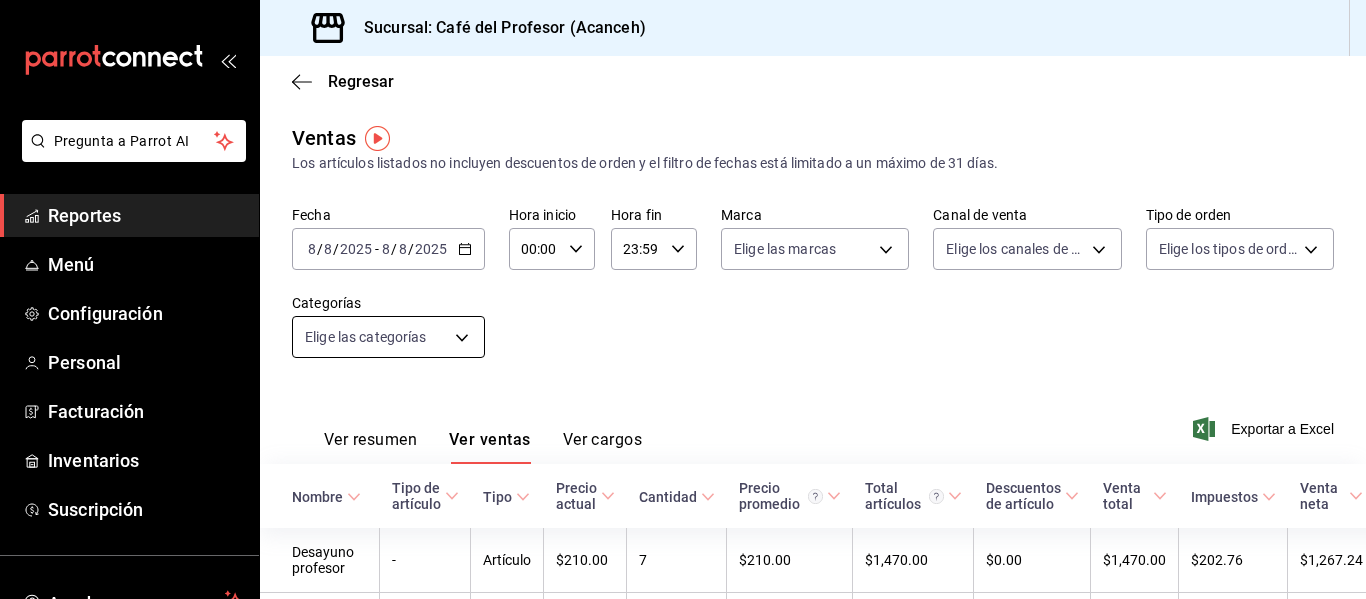 click on "Pregunta a Parrot AI Reportes   Menú   Configuración   Personal   Facturación   Inventarios   Suscripción   Ayuda Recomienda Parrot   [FIRST] [LAST]   Sugerir nueva función   Sucursal: Café del Profesor ([CITY]) Regresar Ventas Los artículos listados no incluyen descuentos de orden y el filtro de fechas está limitado a un máximo de 31 días. Fecha 2025-08-08 8 / 8 / 2025 - 2025-08-08 8 / 8 / 2025 Hora inicio 00:00 Hora inicio Hora fin 23:59 Hora fin Marca Elige las marcas Canal de venta Elige los canales de venta Tipo de orden Elige los tipos de orden Categorías Elige las categorías Ver resumen Ver ventas Ver cargos Exportar a Excel Nombre Tipo de artículo Tipo Precio actual Cantidad Precio promedio   Total artículos   Descuentos de artículo Venta total Impuestos Venta neta Desayuno profesor - Artículo $210.00 7 $210.00 $1,470.00 $0.00 $1,470.00 $202.76 $1,267.24 Toast De Aguacate - Artículo $199.00 6 $208.17 $1,249.00 $0.00 $1,249.00 $172.28 $1,076.72 Desayuno Mexicano - Artículo $178.00 7 -" at bounding box center [683, 299] 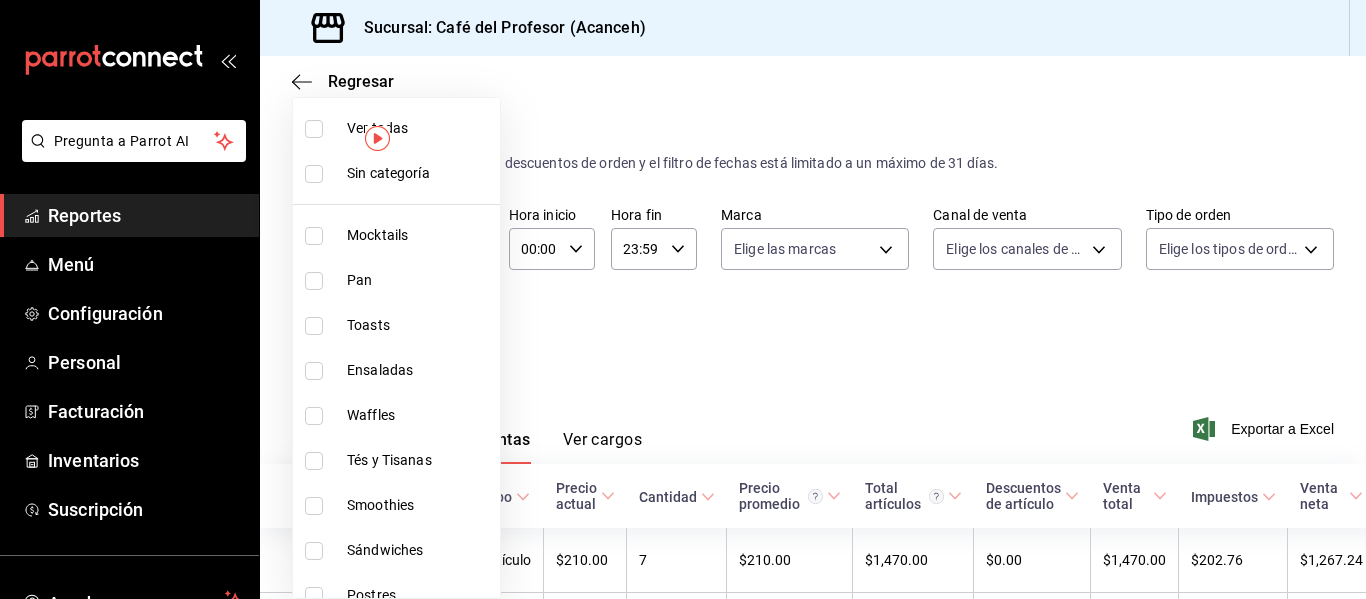 scroll, scrollTop: 515, scrollLeft: 0, axis: vertical 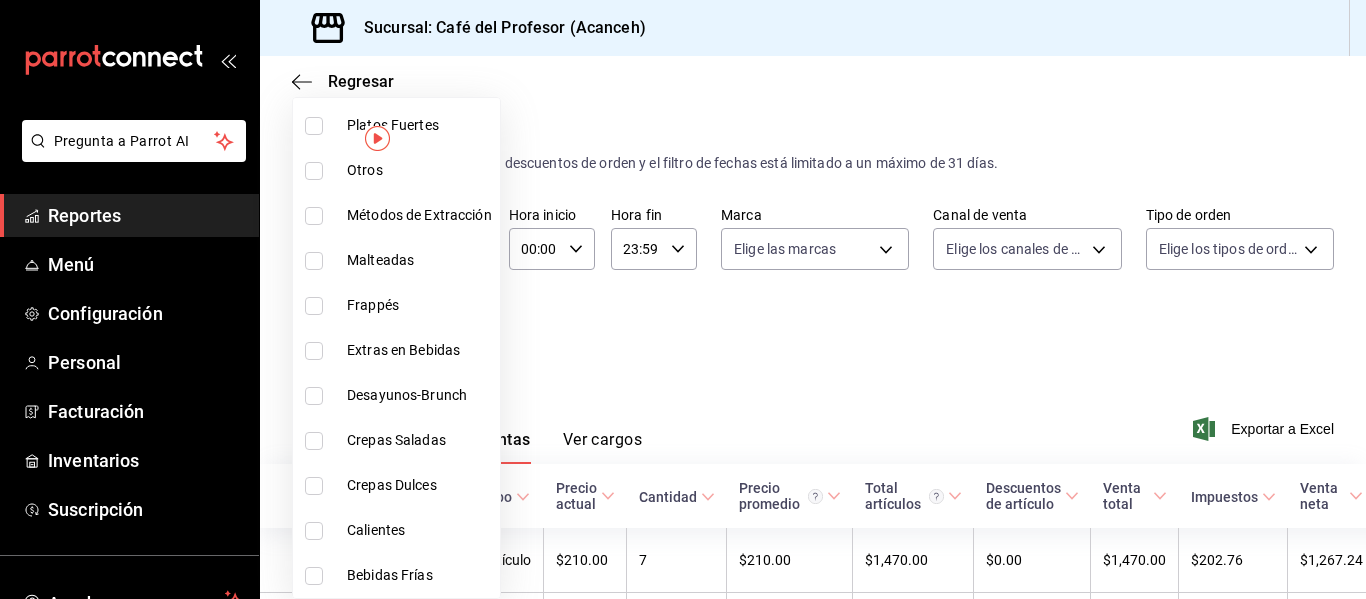 drag, startPoint x: 335, startPoint y: 563, endPoint x: 314, endPoint y: 572, distance: 22.847319 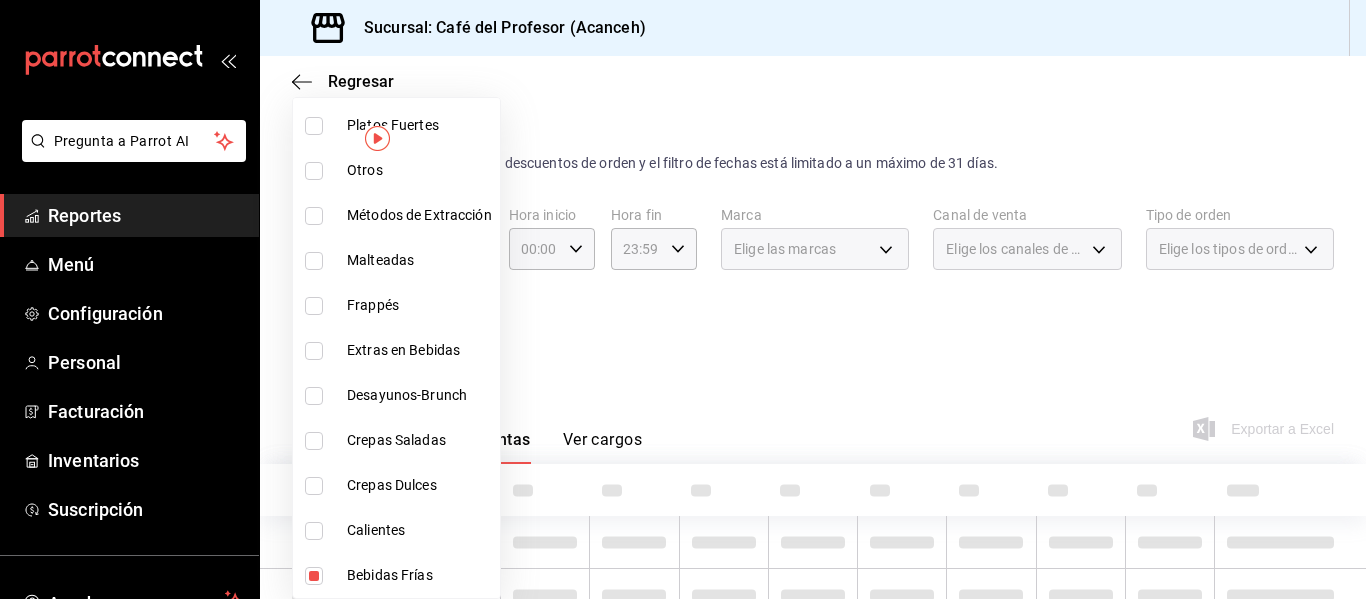 click at bounding box center (314, 576) 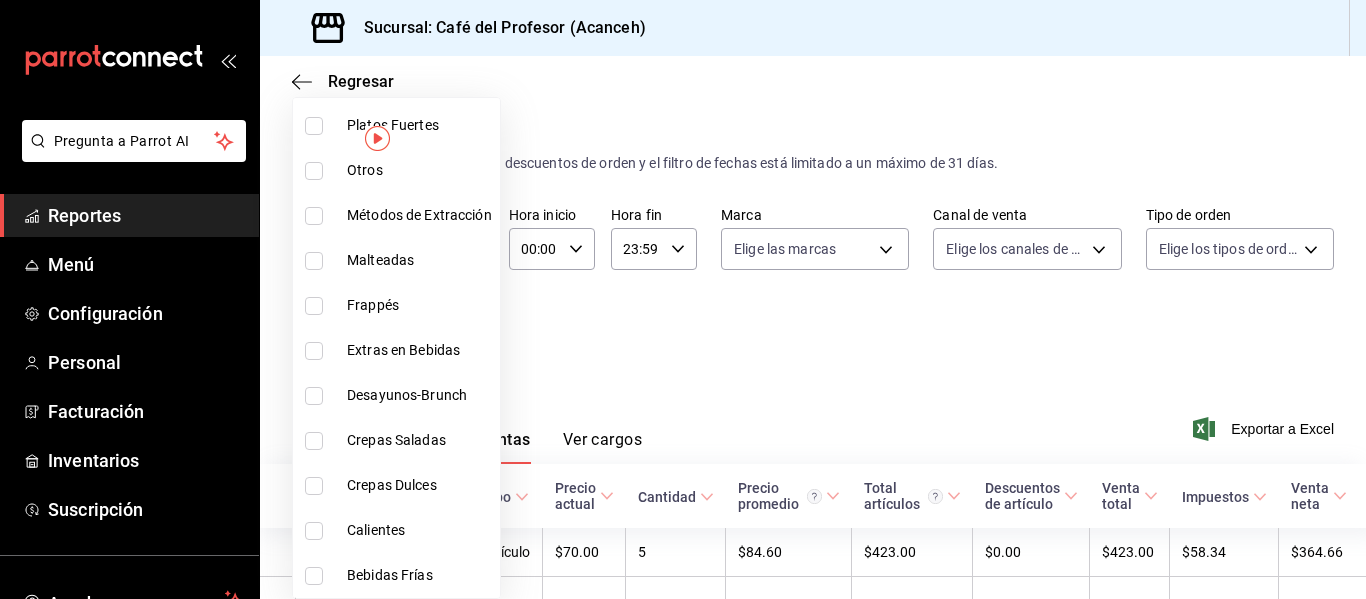 click at bounding box center [683, 299] 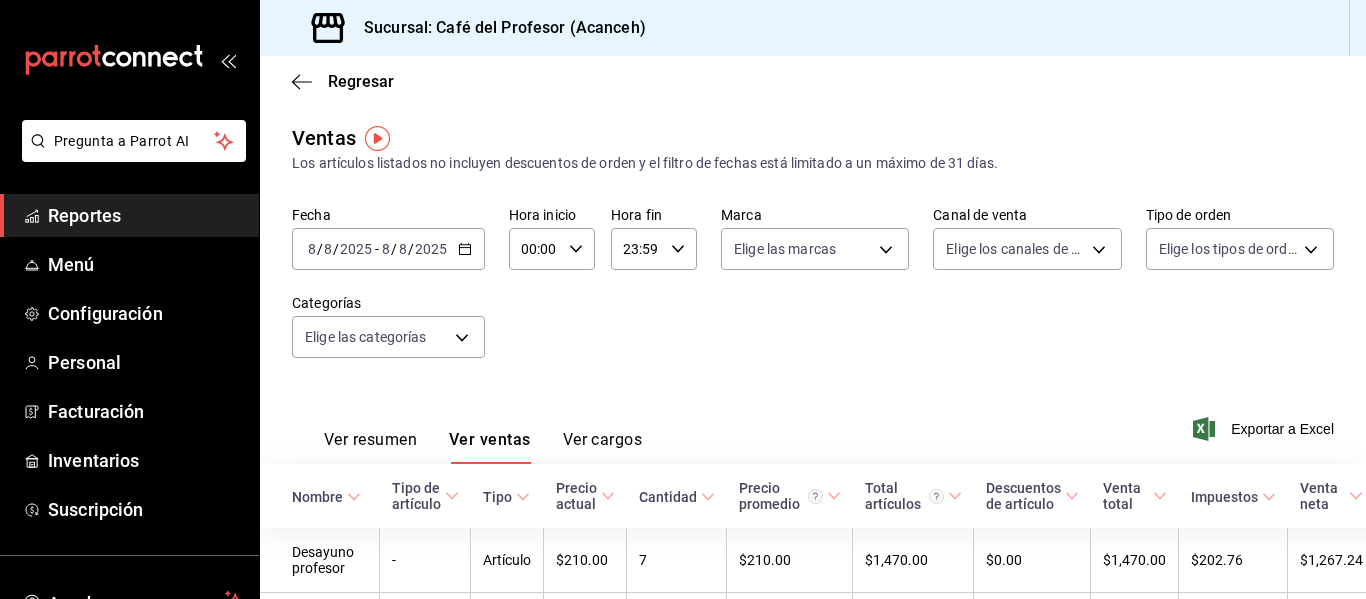 click 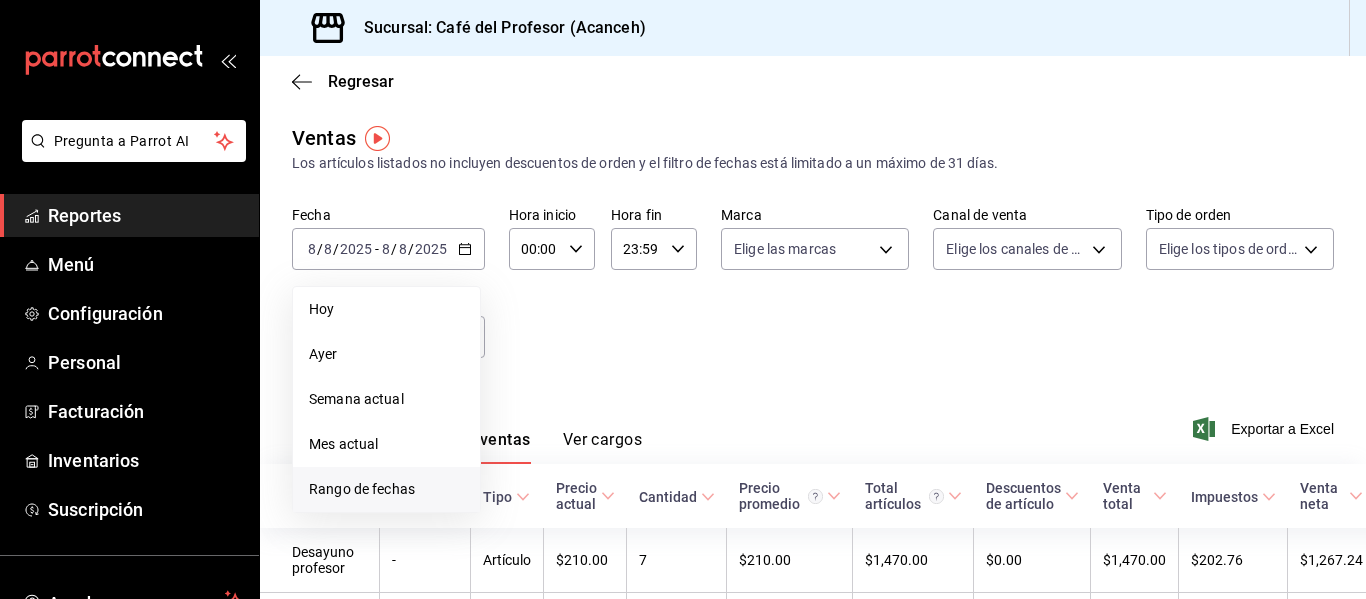 click on "Rango de fechas" at bounding box center (386, 489) 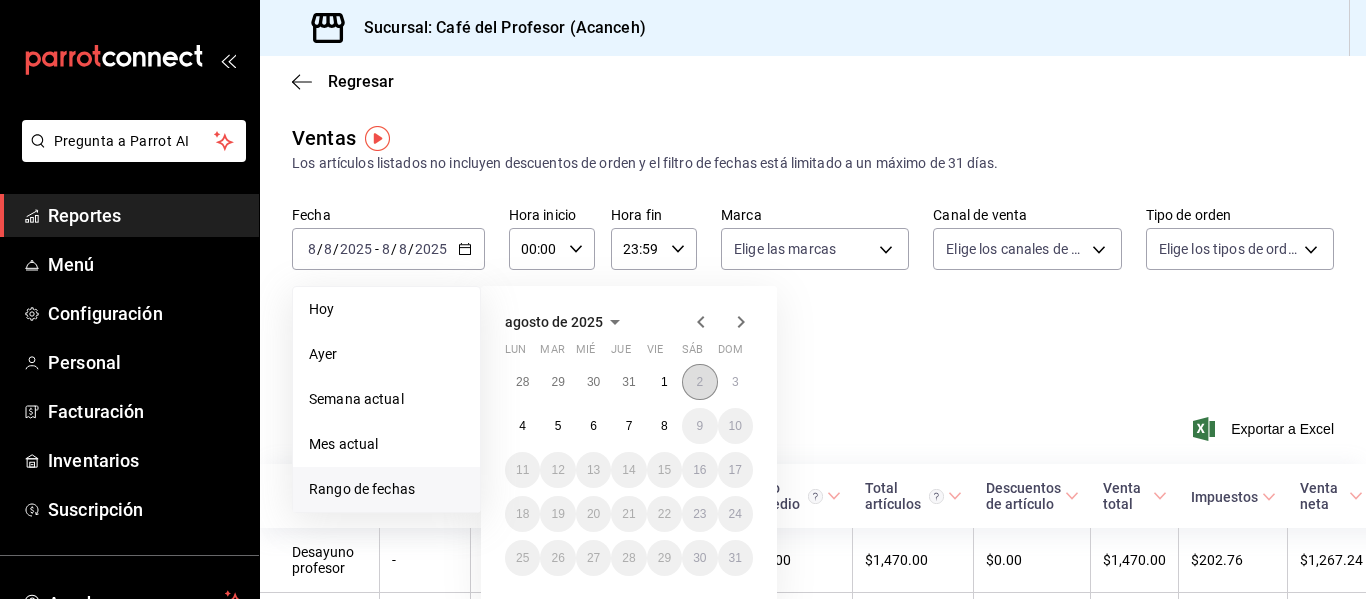 click on "2" at bounding box center (699, 382) 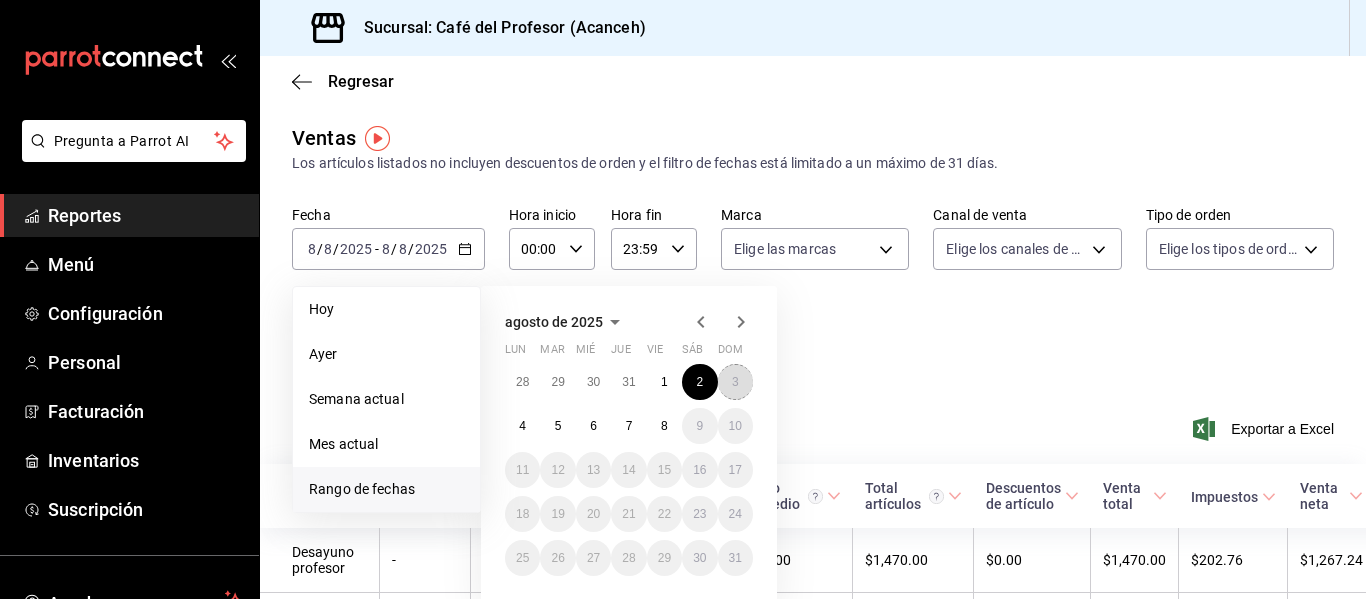 click on "3" at bounding box center (735, 382) 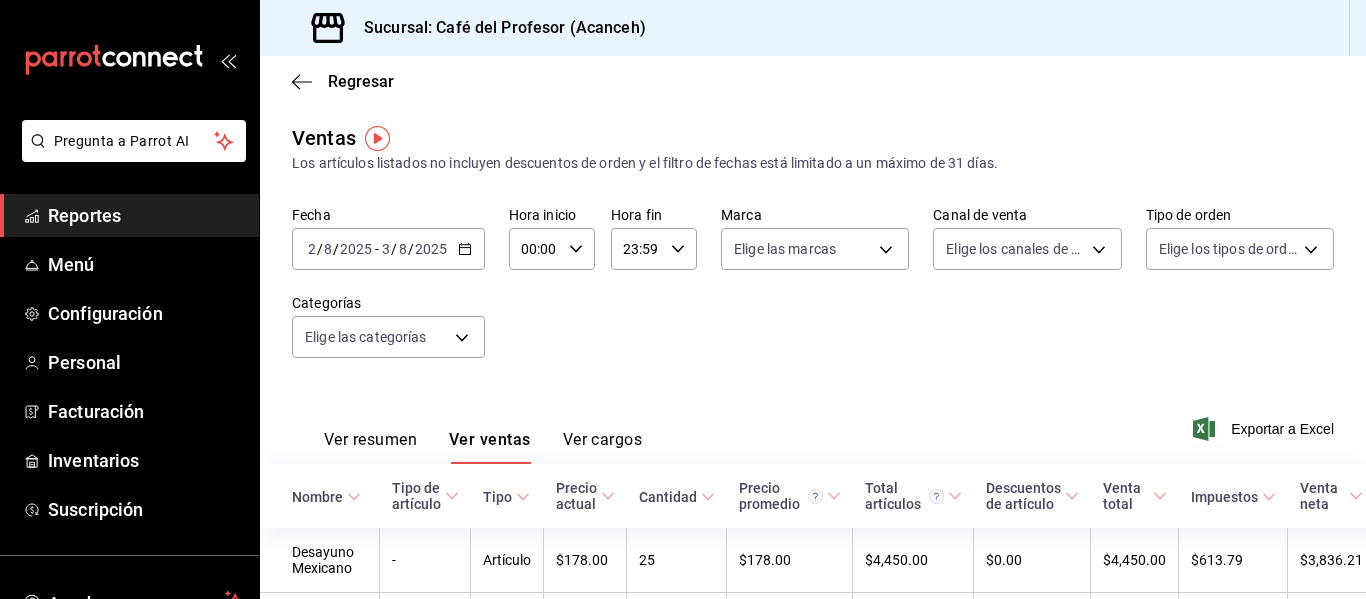 click on "Ver resumen Ver ventas Ver cargos" at bounding box center [483, 447] 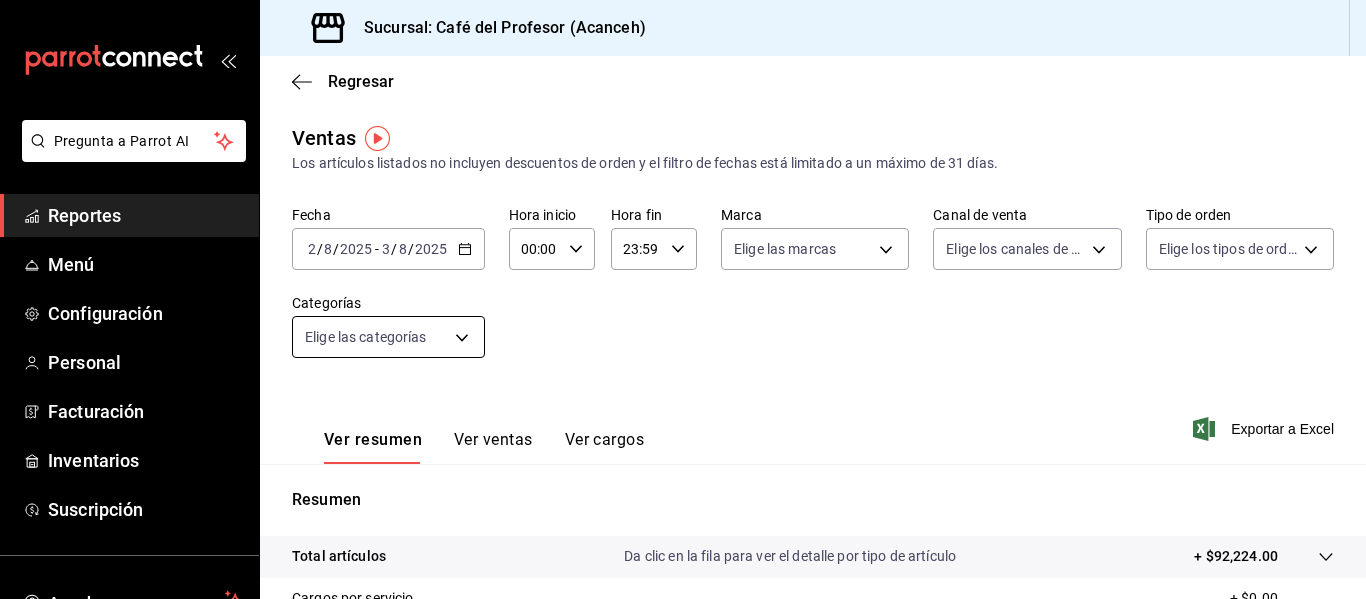 click on "Pregunta a Parrot AI Reportes   Menú   Configuración   Personal   Facturación   Inventarios   Suscripción   Ayuda Recomienda Parrot   [FIRST] [LAST]   Sugerir nueva función   Sucursal: Café del Profesor ([CITY]) Regresar Ventas Los artículos listados no incluyen descuentos de orden y el filtro de fechas está limitado a un máximo de 31 días. Fecha 2025-08-02 2 / 8 / 2025 - 2025-08-03 3 / 8 / 2025 Hora inicio 00:00 Hora inicio Hora fin 23:59 Hora fin Marca Elige las marcas Canal de venta Elige los canales de venta Tipo de orden Elige los tipos de orden Categorías Elige las categorías Ver resumen Ver ventas Ver cargos Exportar a Excel Resumen Total artículos Da clic en la fila para ver el detalle por tipo de artículo + $92,224.00 Cargos por servicio + $0.00 Venta bruta = $92,224.00 Descuentos totales - $701.90 Certificados de regalo - $0.00 Venta total = $91,522.10 Impuestos - $12,623.74 Venta neta = $78,898.36 Pregunta a Parrot AI Reportes   Menú   Configuración   Personal   Facturación" at bounding box center (683, 299) 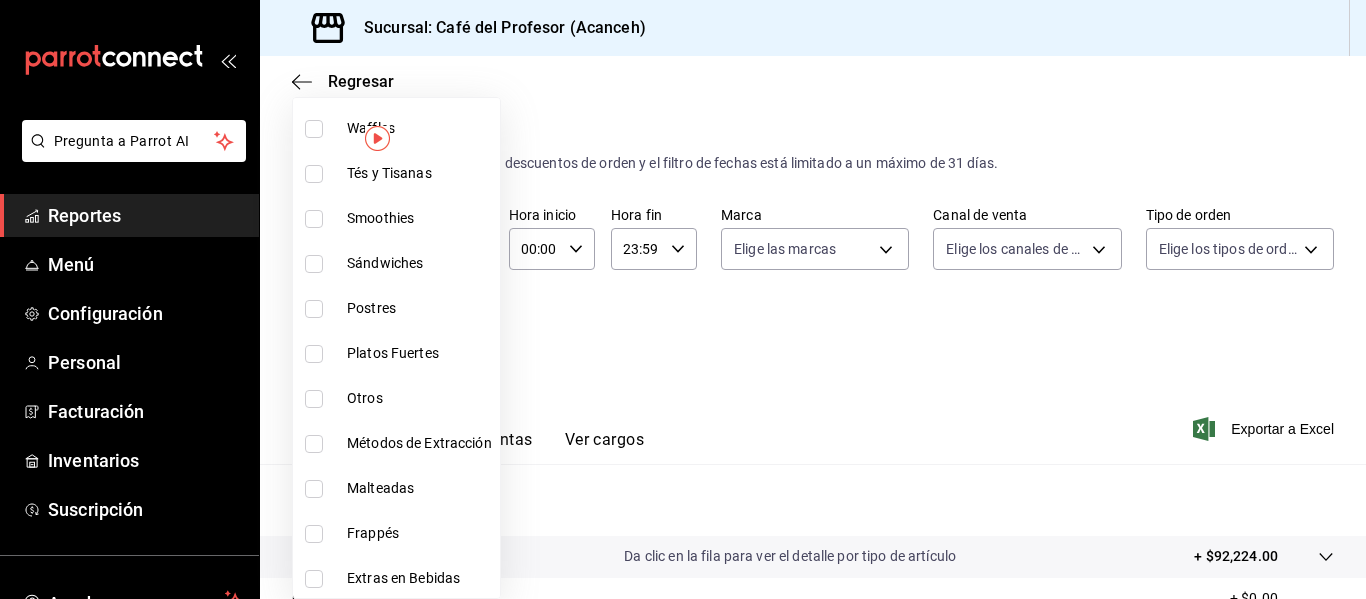 scroll, scrollTop: 515, scrollLeft: 0, axis: vertical 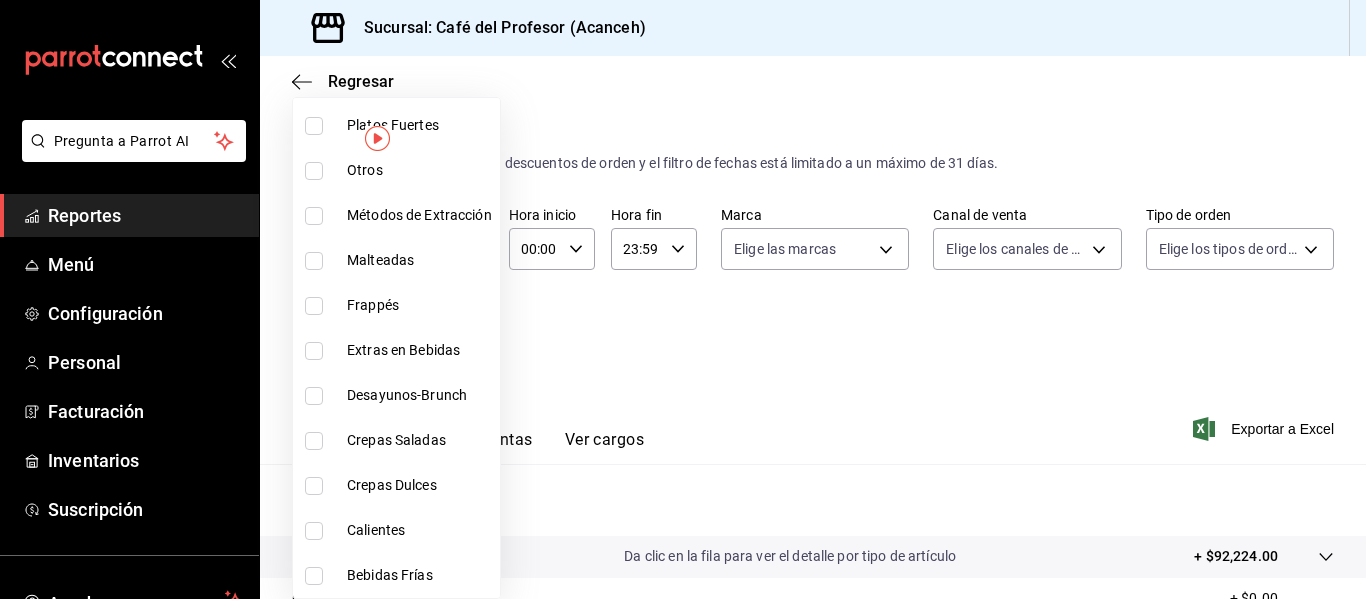 click at bounding box center [314, 576] 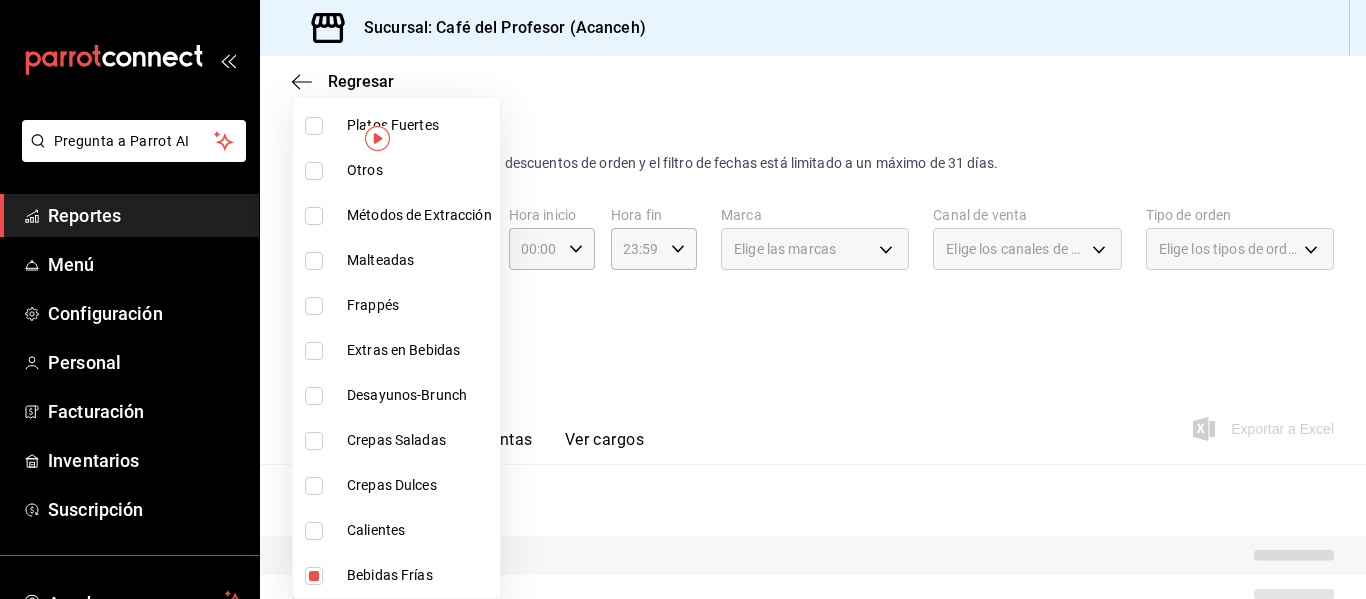 click at bounding box center (683, 299) 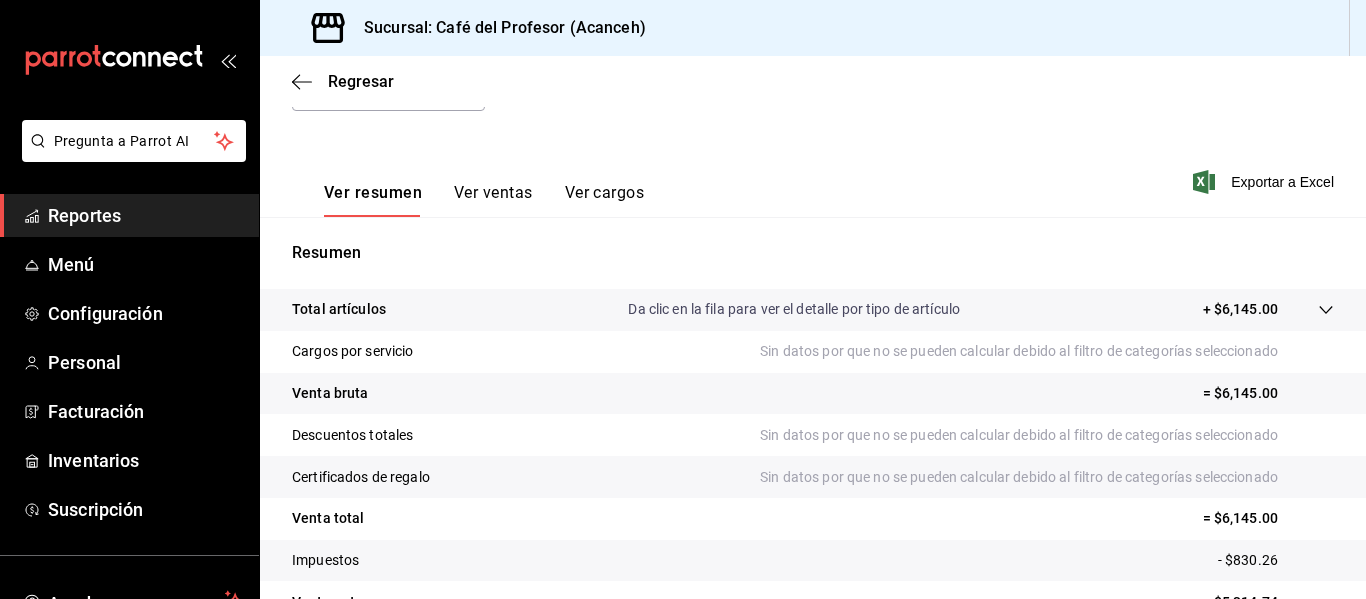 scroll, scrollTop: 240, scrollLeft: 0, axis: vertical 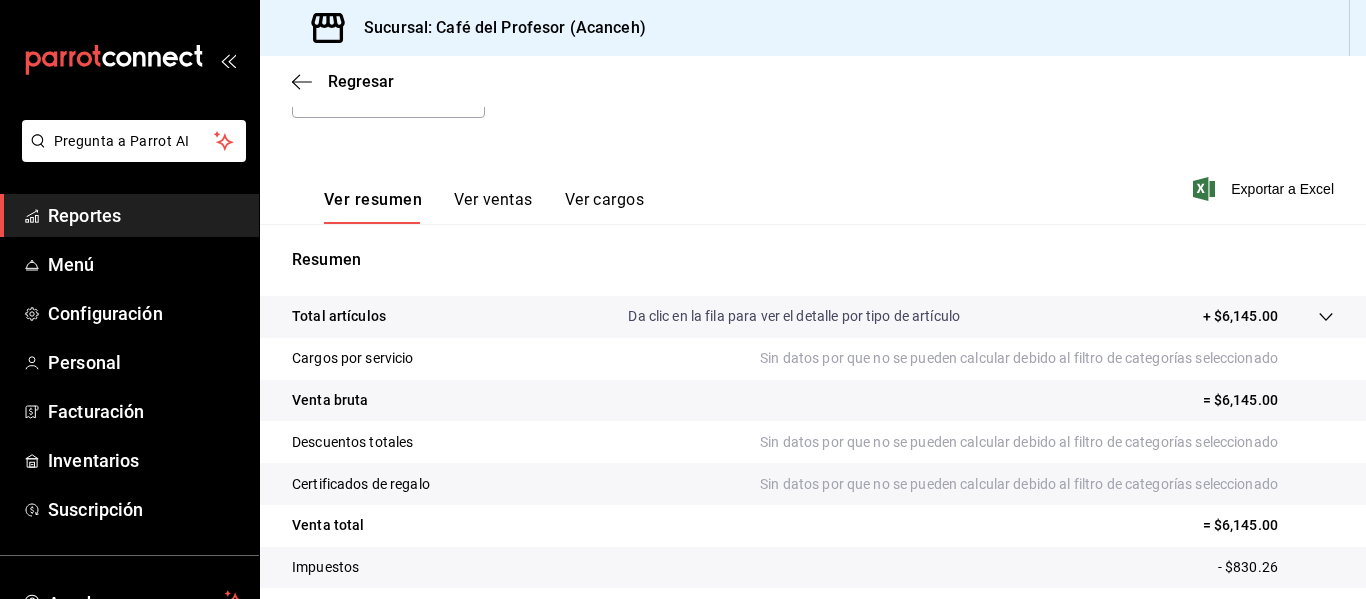 click at bounding box center [1306, 316] 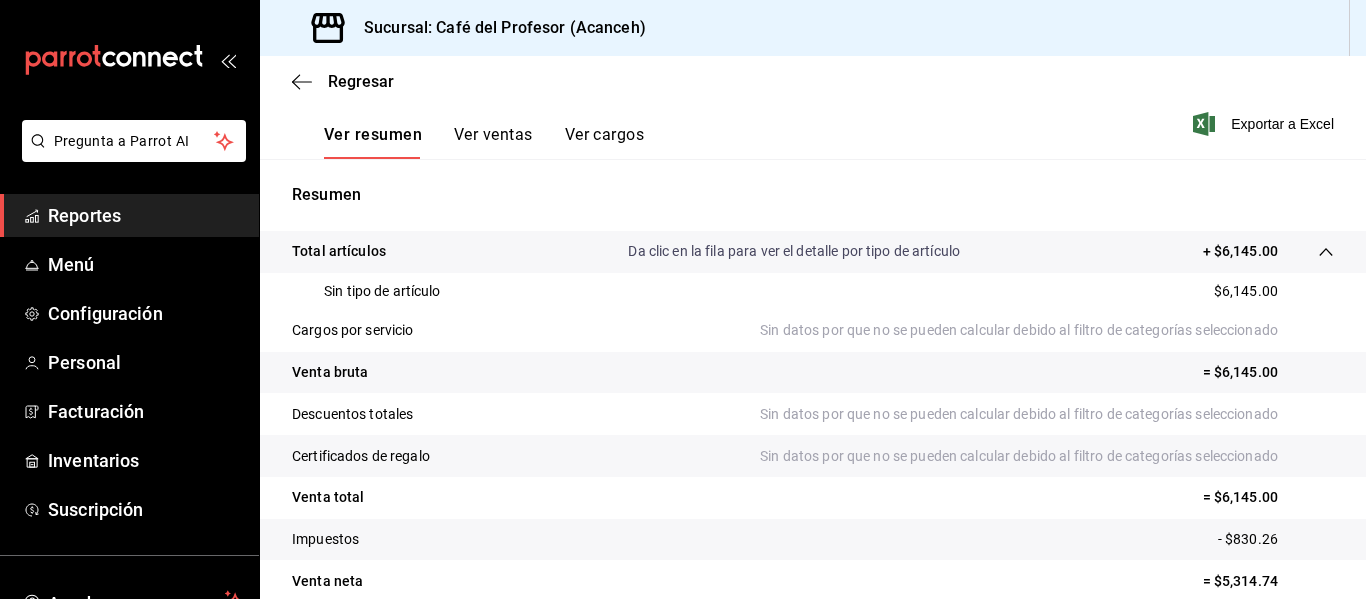 scroll, scrollTop: 276, scrollLeft: 0, axis: vertical 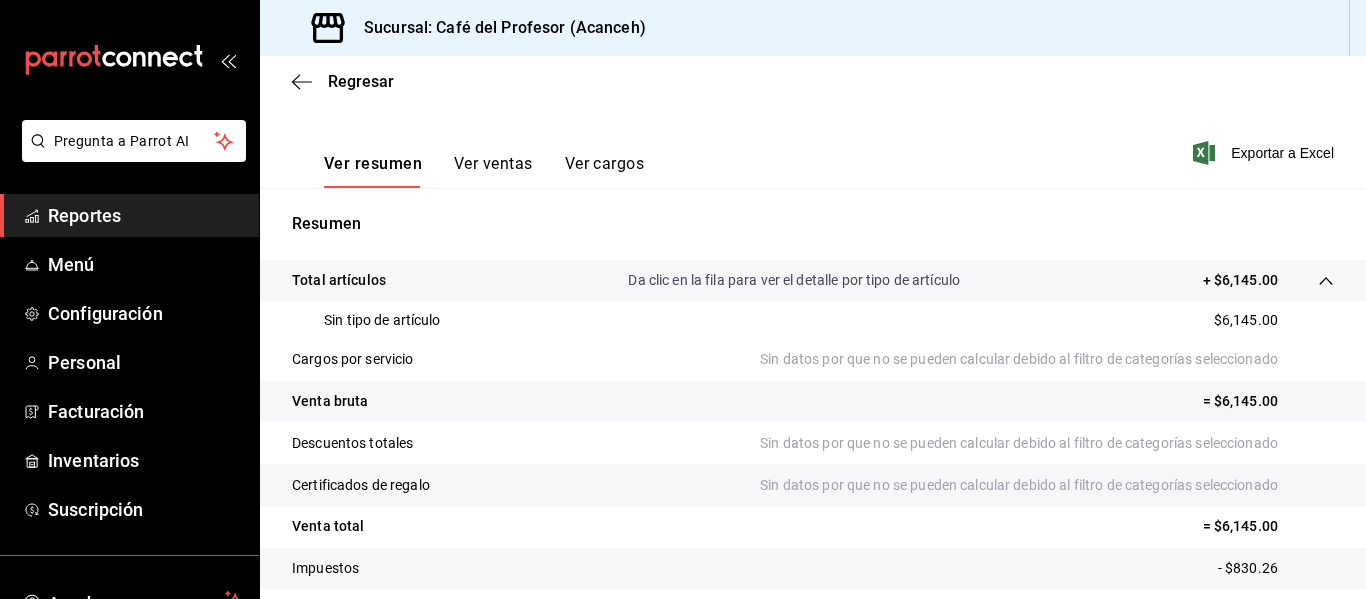 click on "Ver resumen Ver ventas Ver cargos" at bounding box center [468, 159] 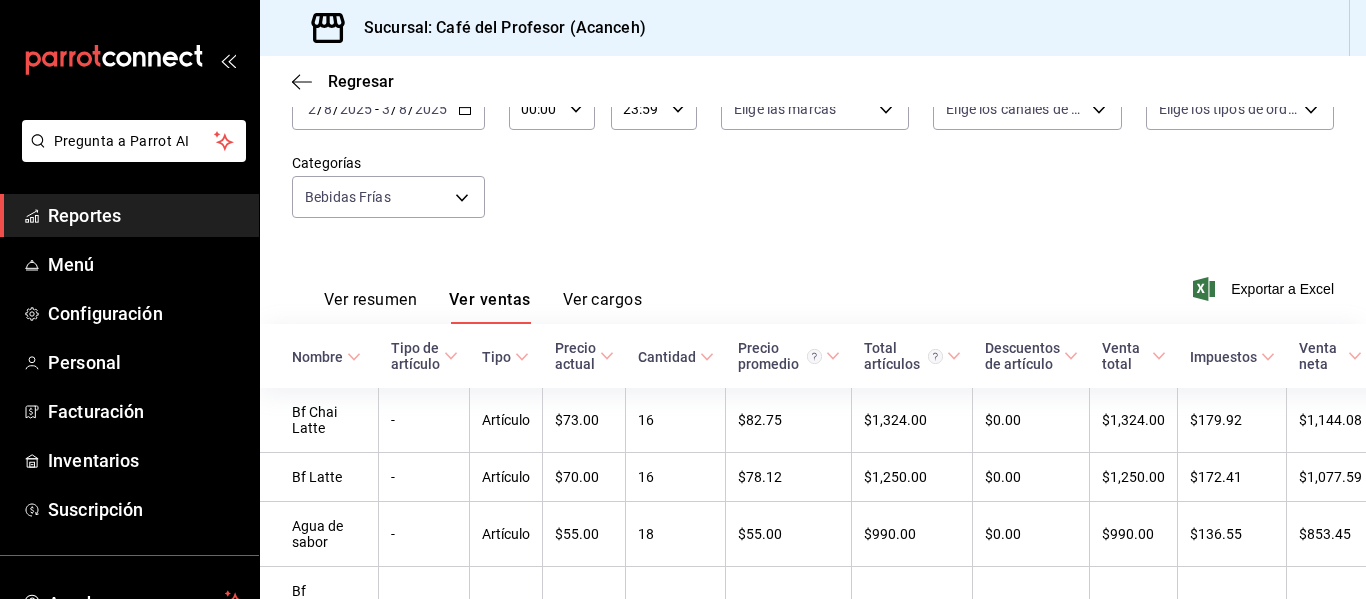 scroll, scrollTop: 276, scrollLeft: 0, axis: vertical 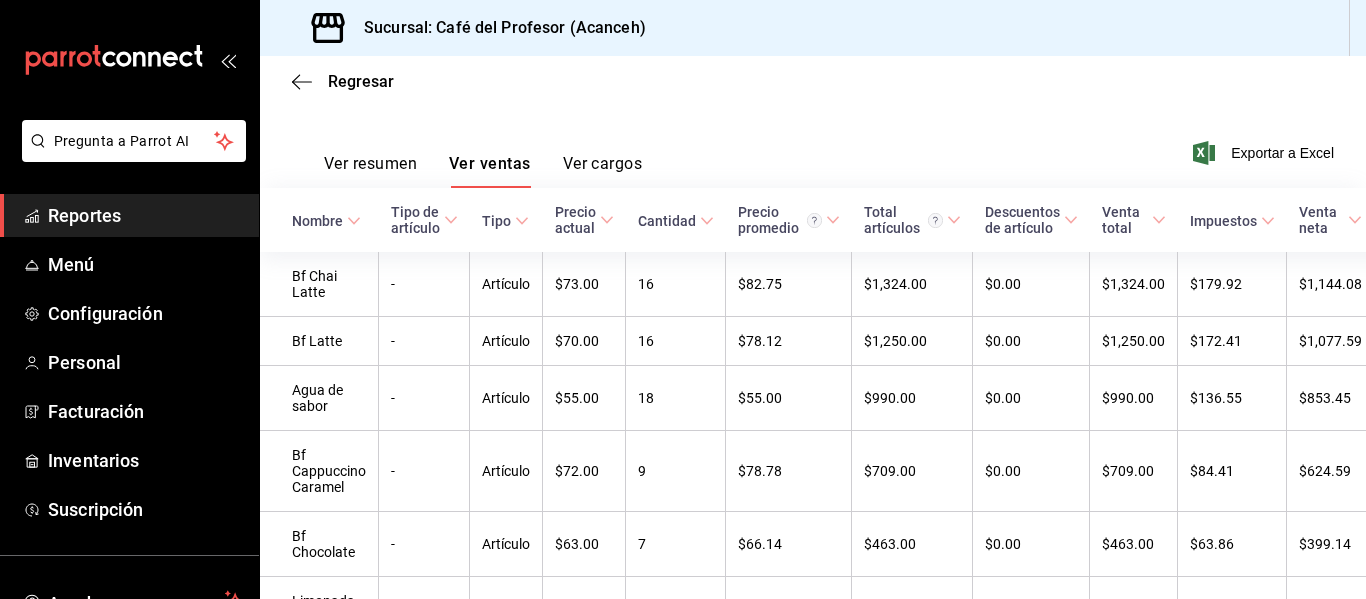 type 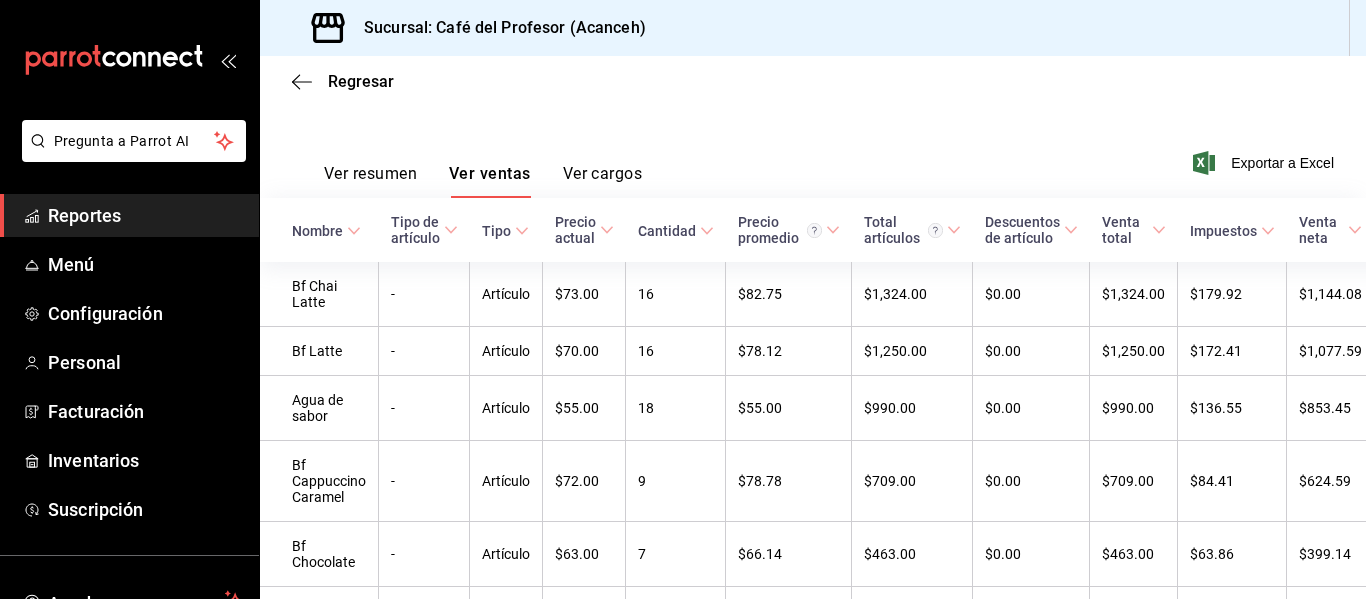 scroll, scrollTop: 226, scrollLeft: 0, axis: vertical 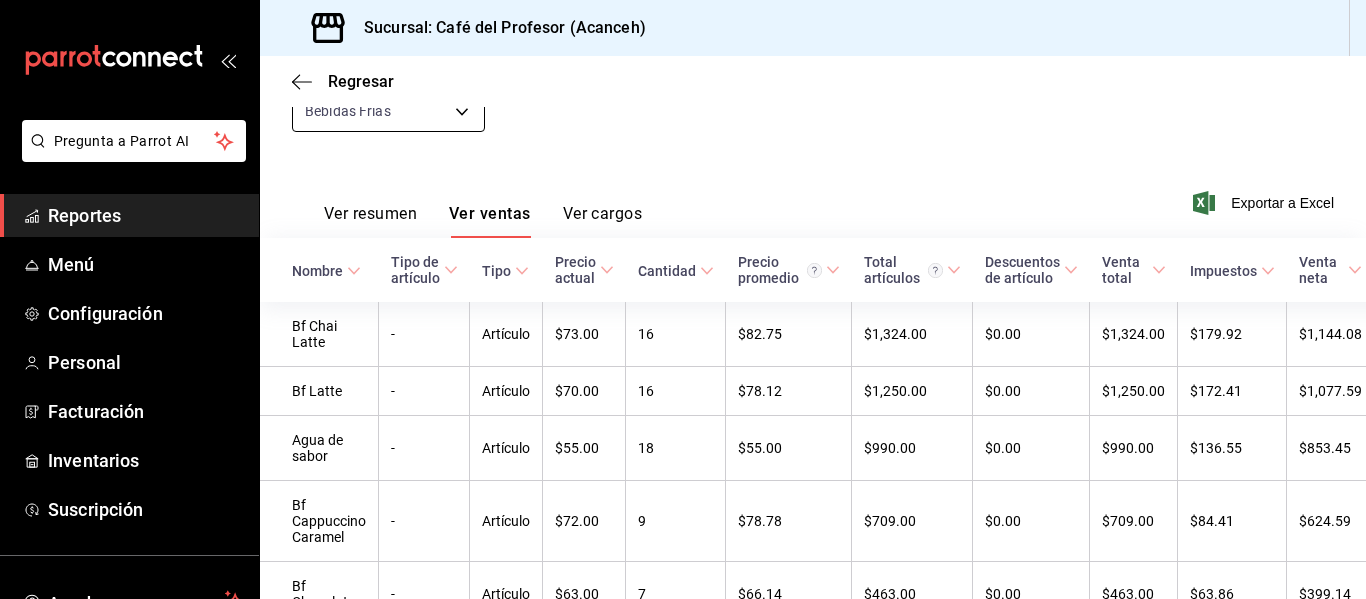 click on "Pregunta a Parrot AI Reportes   Menú   Configuración   Personal   Facturación   Inventarios   Suscripción   Ayuda Recomienda Parrot   [FIRST] [LAST]   Sugerir nueva función   Sucursal: Café del Profesor ([CITY]) Regresar Ventas Los artículos listados no incluyen descuentos de orden y el filtro de fechas está limitado a un máximo de 31 días. Fecha 2025-08-02 2 / 8 / 2025 - 2025-08-03 3 / 8 / 2025 Hora inicio 00:00 Hora inicio Hora fin 23:59 Hora fin Marca Elige las marcas Canal de venta Elige los canales de venta Tipo de orden Elige los tipos de orden Categorías Bebidas Frías f76e647f-92e5-4eee-bfe6-7905db36131b Ver resumen Ver ventas Ver cargos Exportar a Excel Nombre Tipo de artículo Tipo Precio actual Cantidad Precio promedio   Total artículos   Descuentos de artículo Venta total Impuestos Venta neta Bf Chai Latte - Artículo $73.00 16 $82.75 $1,324.00 $0.00 $1,324.00 $179.92 $1,144.08 Bf Latte - Artículo $70.00 16 $78.12 $1,250.00 $0.00 $1,250.00 $172.41 $1,077.59 Agua de sabor - Artículo -" at bounding box center (683, 299) 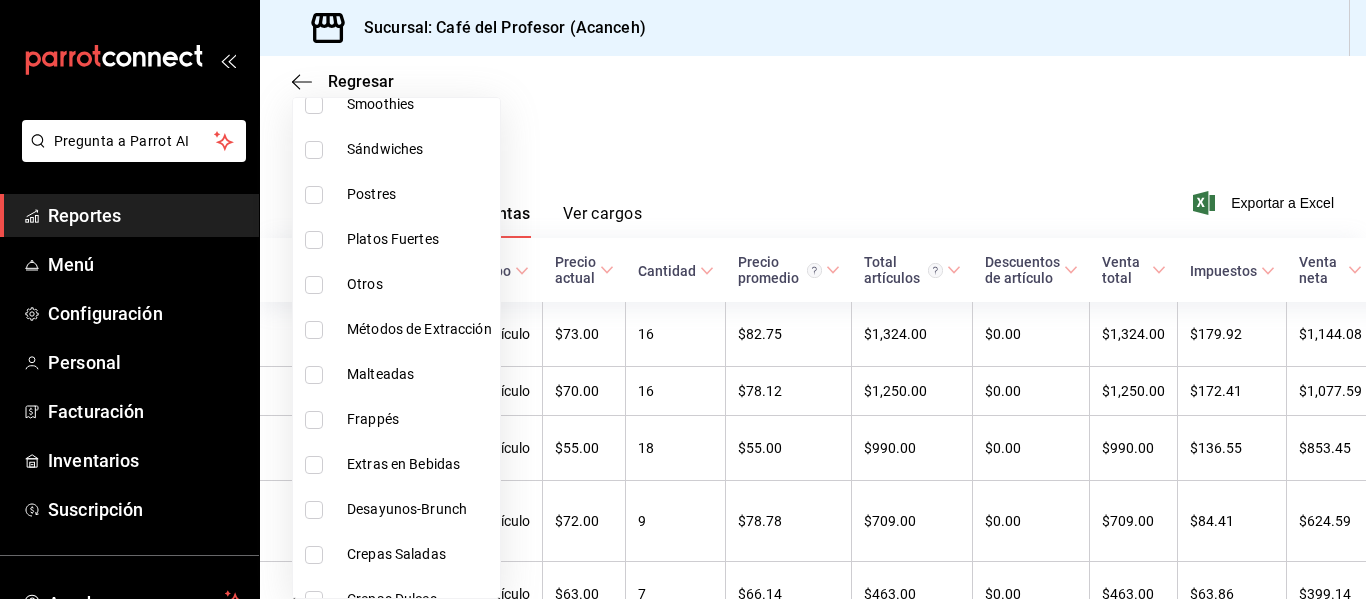scroll, scrollTop: 403, scrollLeft: 0, axis: vertical 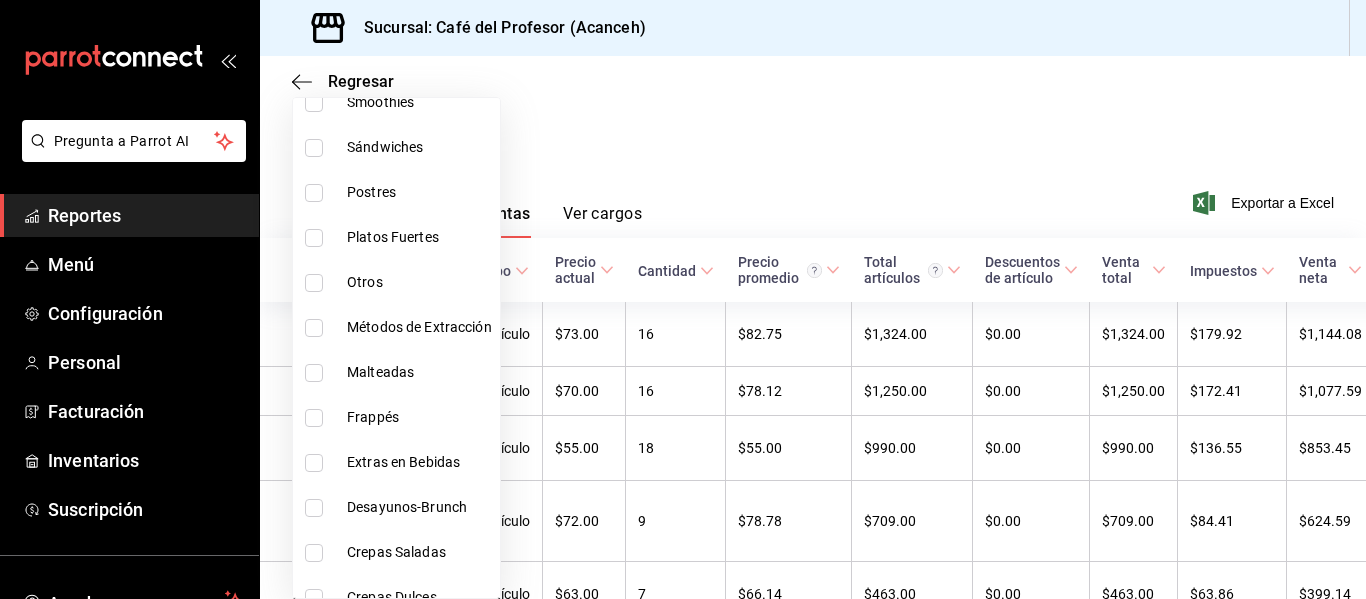 click on "Otros" at bounding box center [396, 282] 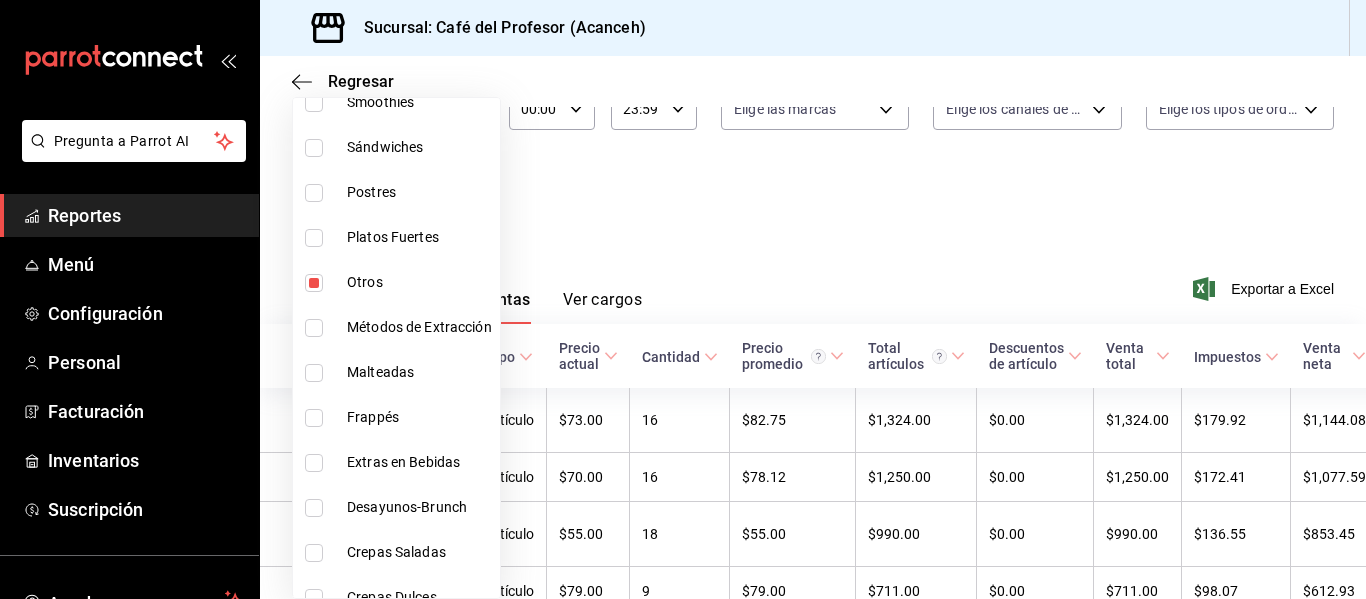 scroll, scrollTop: 226, scrollLeft: 0, axis: vertical 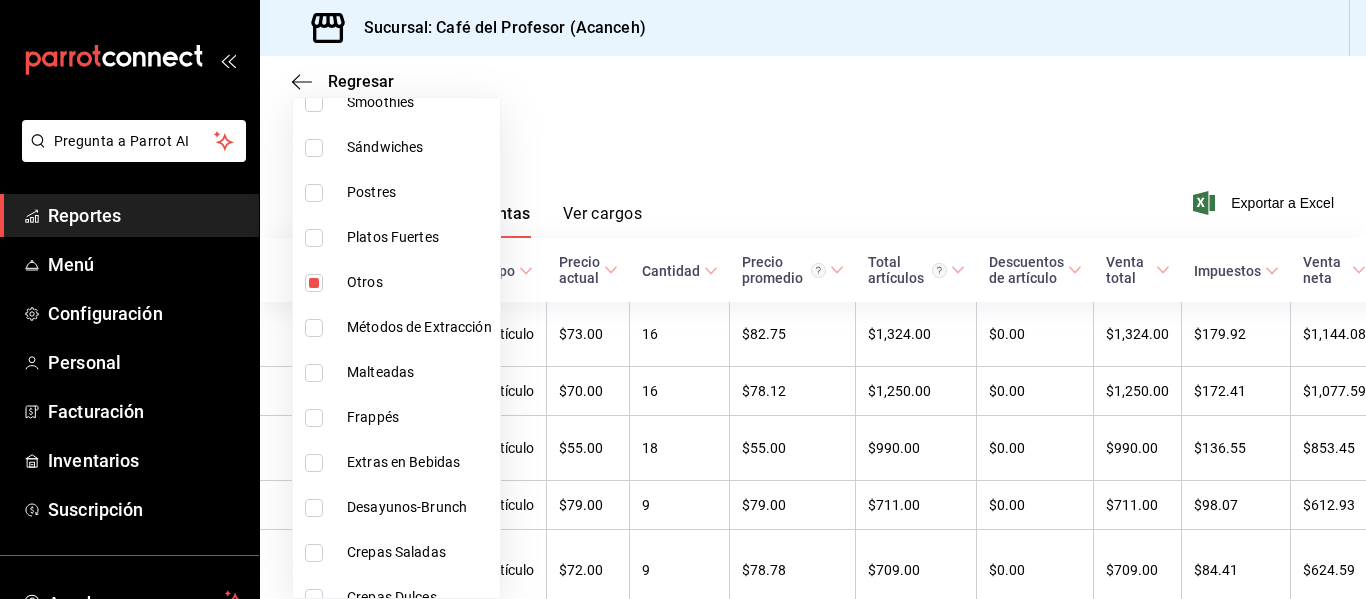 click at bounding box center (683, 299) 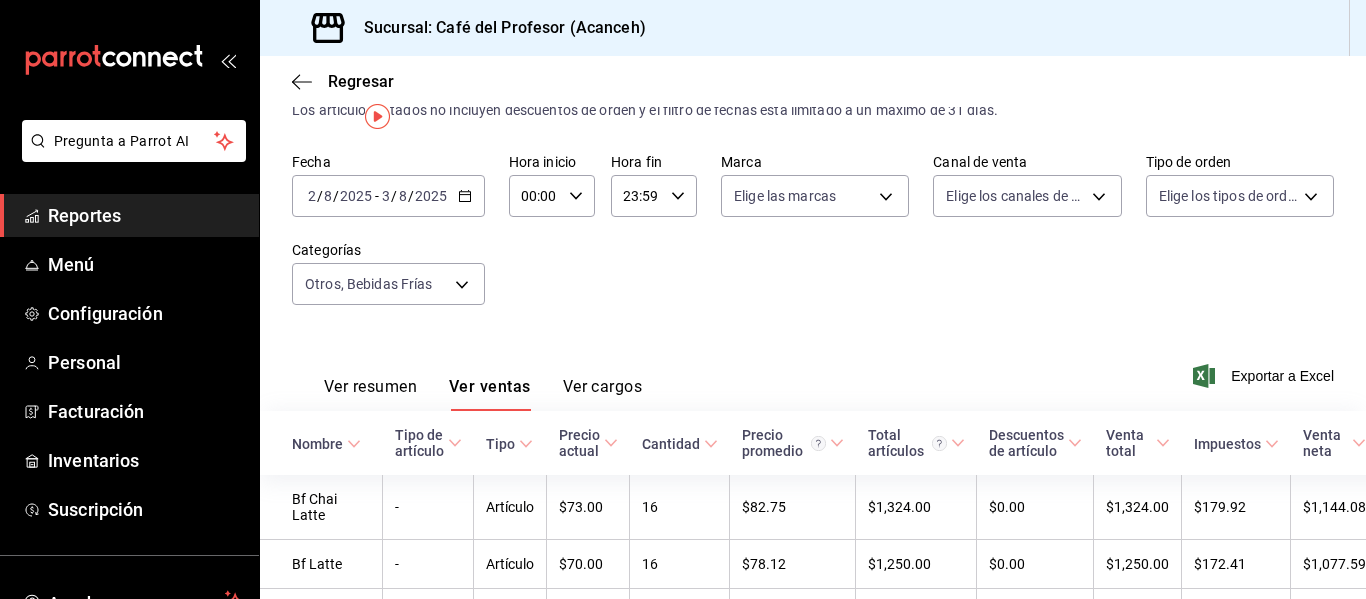 scroll, scrollTop: 0, scrollLeft: 0, axis: both 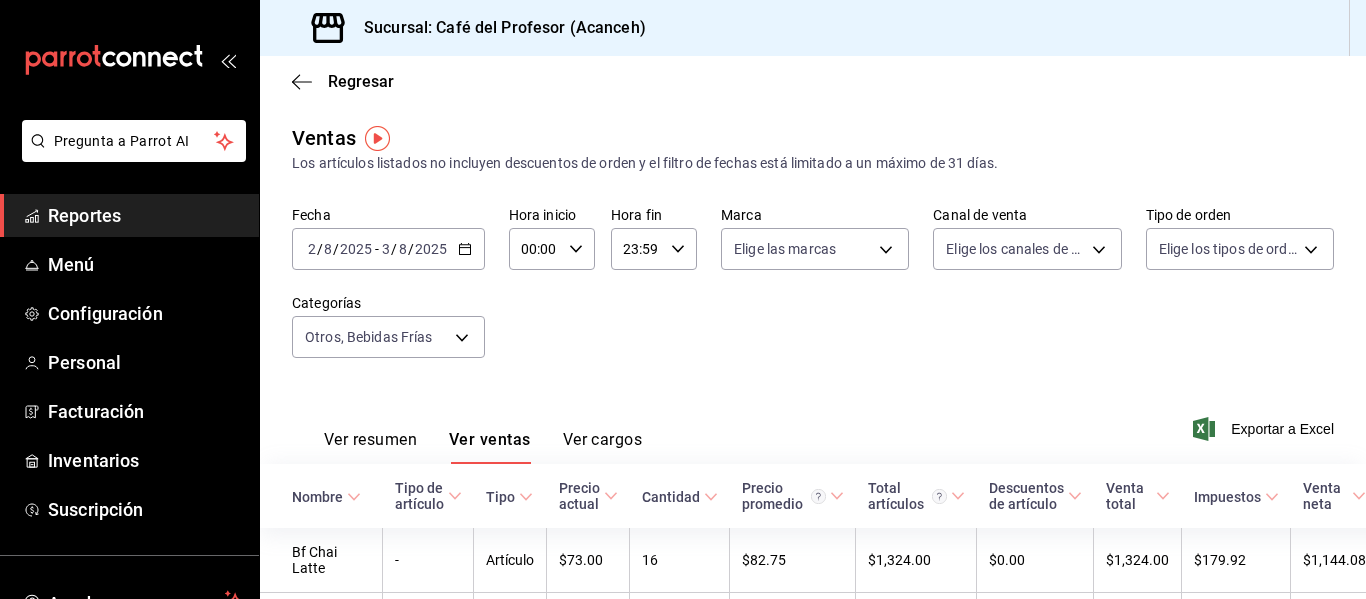 click 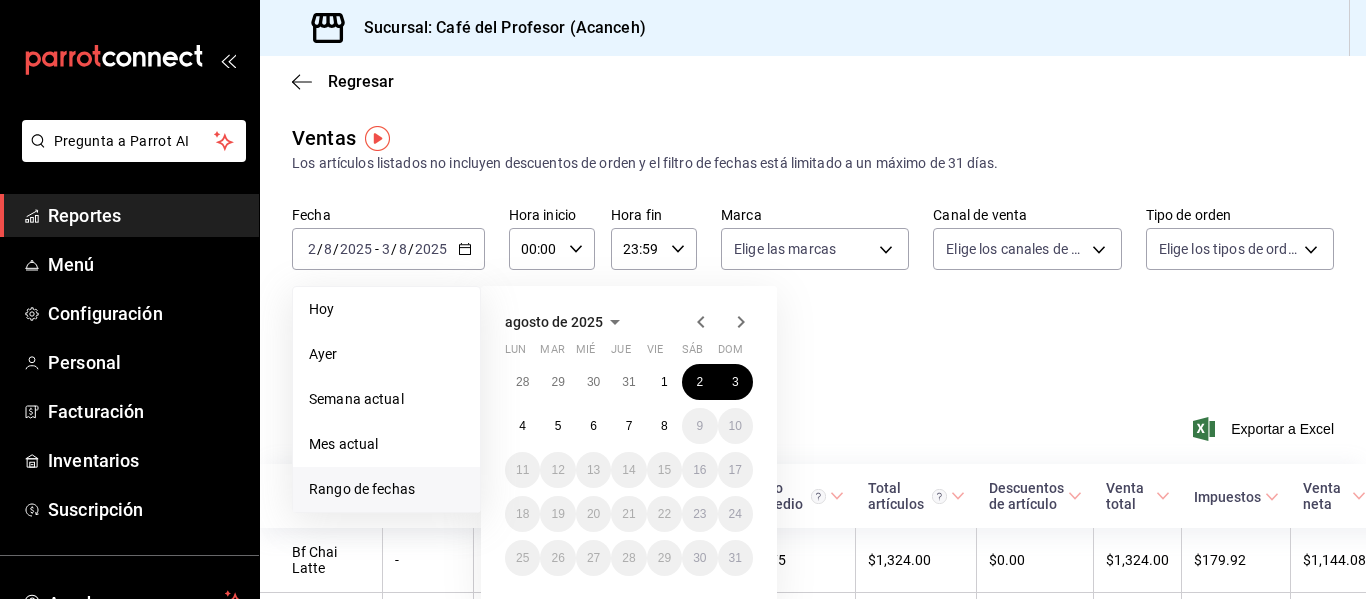 click 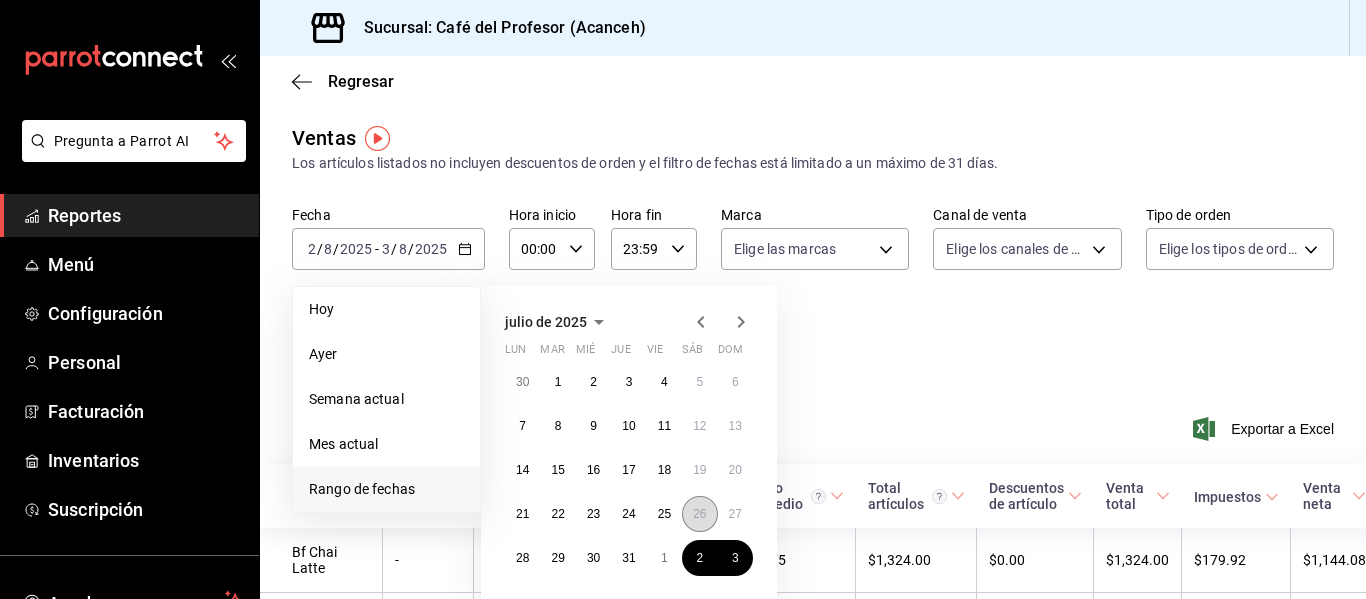 click on "26" at bounding box center (699, 514) 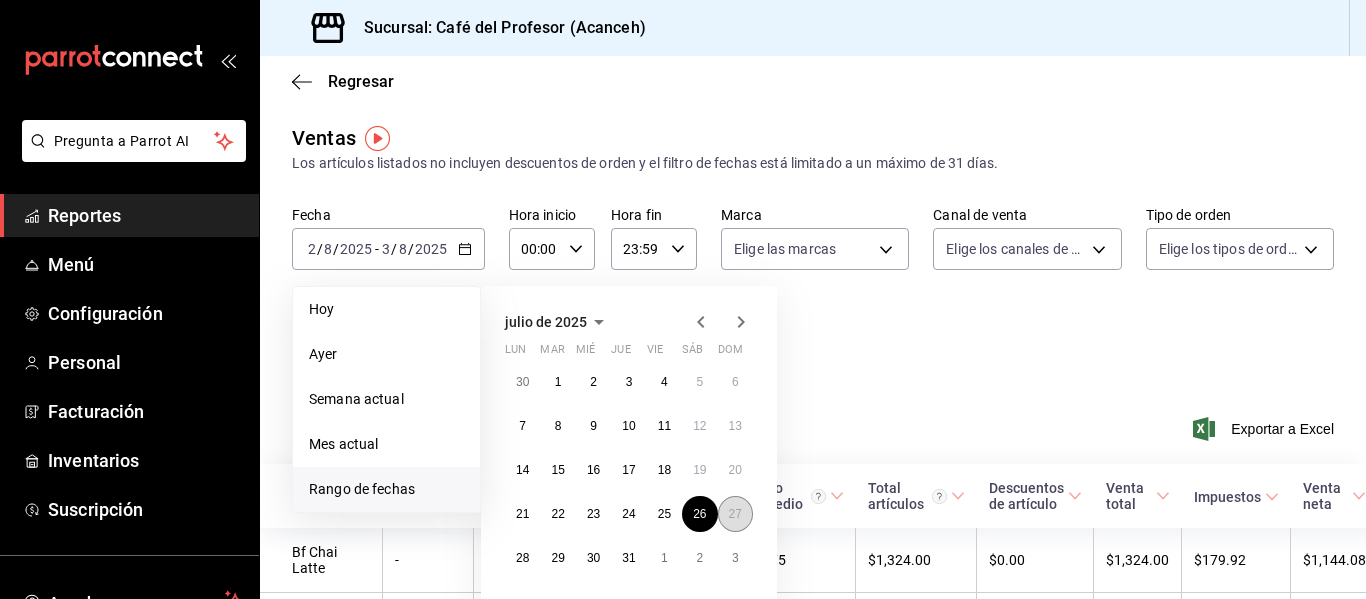 click on "27" at bounding box center [735, 514] 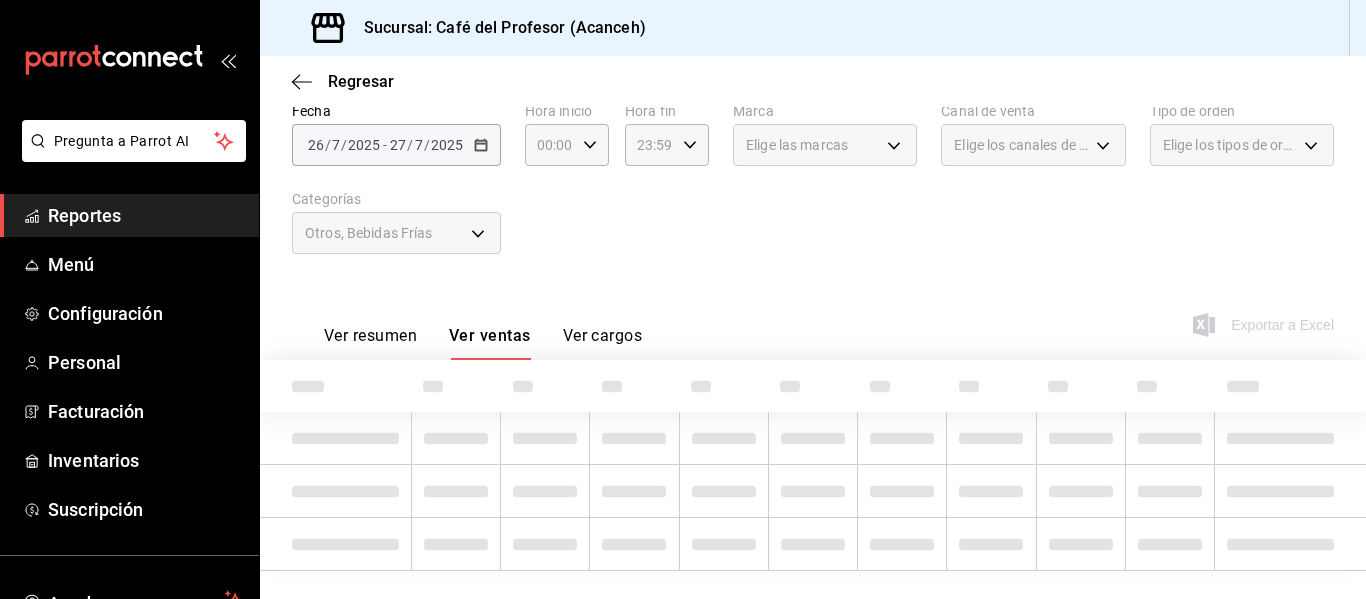 scroll, scrollTop: 105, scrollLeft: 0, axis: vertical 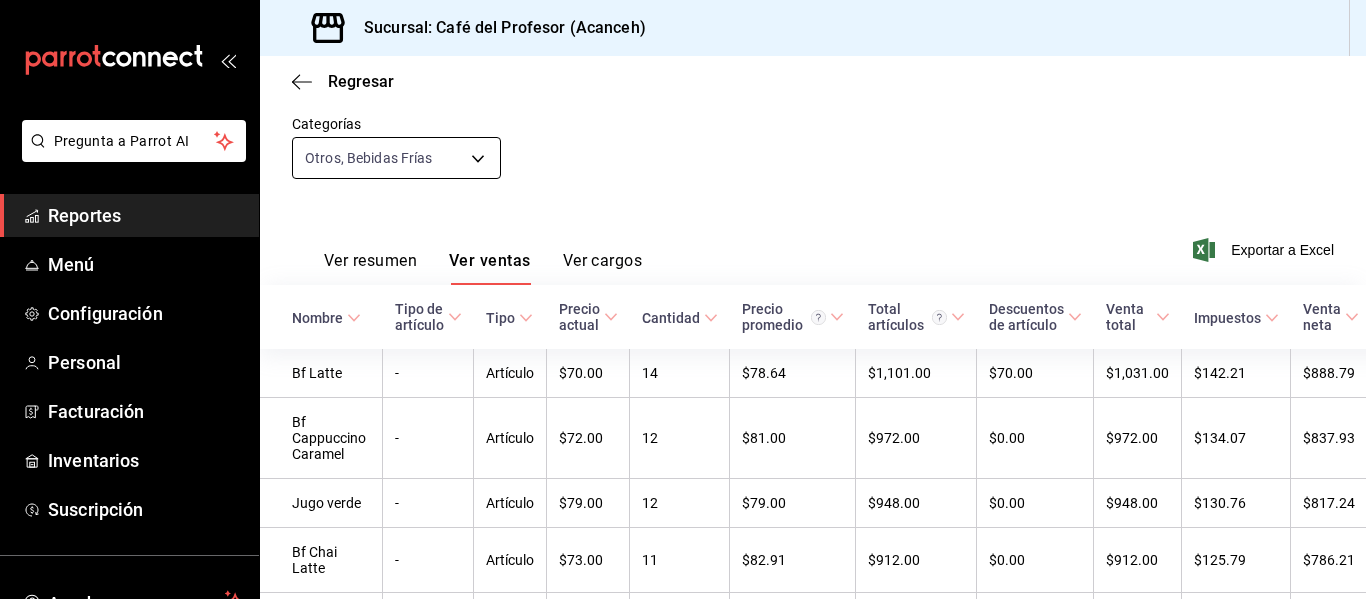 click on "Pregunta a Parrot AI Reportes   Menú   Configuración   Personal   Facturación   Inventarios   Suscripción   Ayuda Recomienda Parrot   [FIRST] [LAST]   Sugerir nueva función   Sucursal: Café del Profesor ([CITY]) Regresar Ventas Los artículos listados no incluyen descuentos de orden y el filtro de fechas está limitado a un máximo de 31 días. Fecha 2025-07-26 26 / 7 / 2025 - 2025-07-27 27 / 7 / 2025 Hora inicio 00:00 Hora inicio Hora fin 23:59 Hora fin Marca Elige las marcas Canal de venta Elige los canales de venta Tipo de orden Elige los tipos de orden Categorías Otros, Bebidas Frías f76e647f-92e5-4eee-bfe6-7905db36131b,4de3f1fd-a34a-4740-b0b2-e0338a46271e Ver resumen Ver ventas Ver cargos Exportar a Excel Nombre Tipo de artículo Tipo Precio actual Cantidad Precio promedio   Total artículos   Descuentos de artículo Venta total Impuestos Venta neta Bf Latte - Artículo $70.00 14 $78.64 $1,101.00 $70.00 $1,031.00 $142.21 $888.79 Bf Cappuccino Caramel - Artículo $72.00 12 $81.00 $972.00 $0.00 - 12" at bounding box center [683, 299] 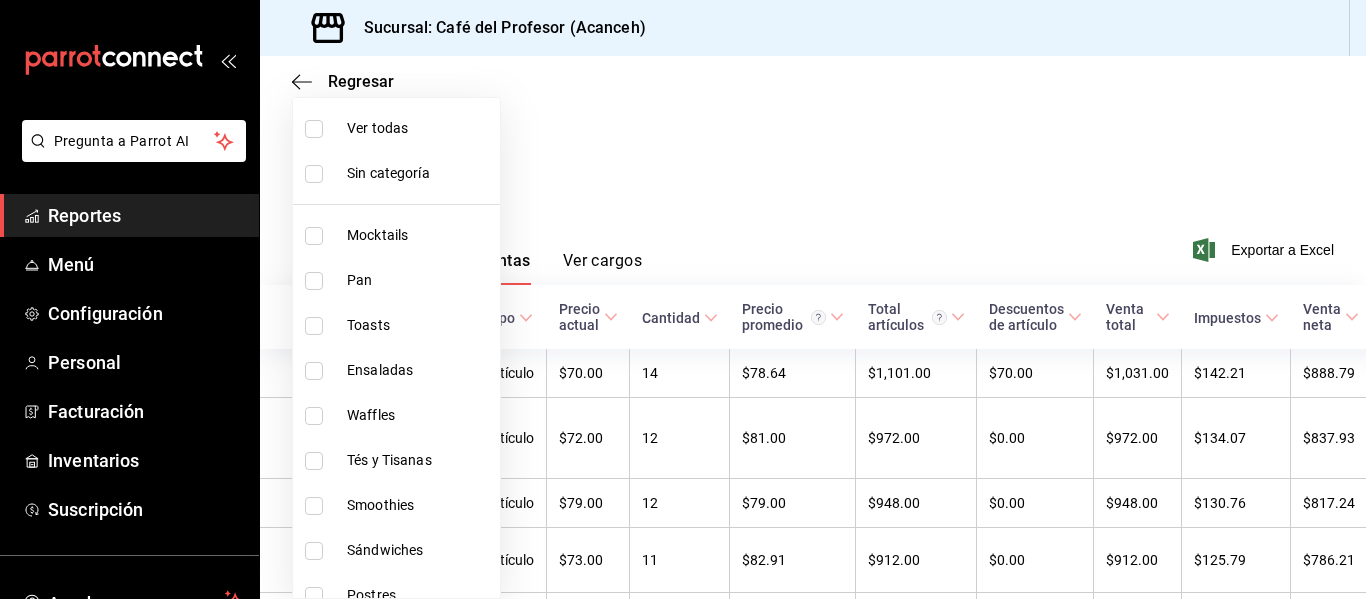 drag, startPoint x: 499, startPoint y: 291, endPoint x: 501, endPoint y: 435, distance: 144.01389 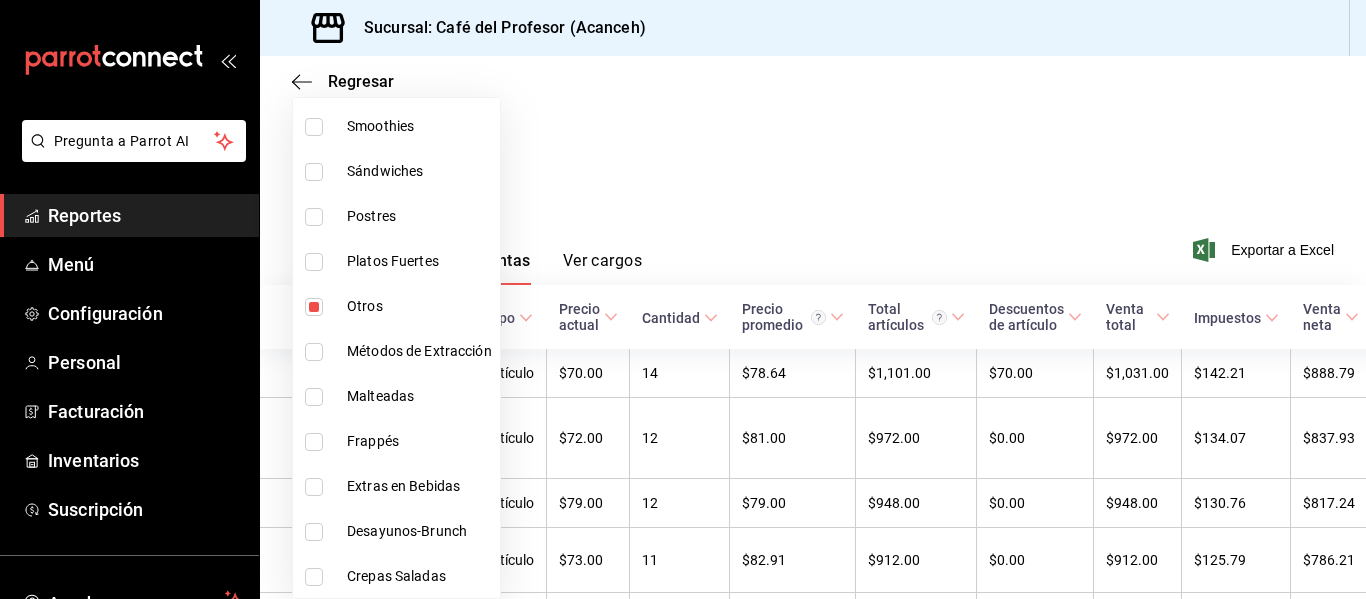 scroll, scrollTop: 515, scrollLeft: 0, axis: vertical 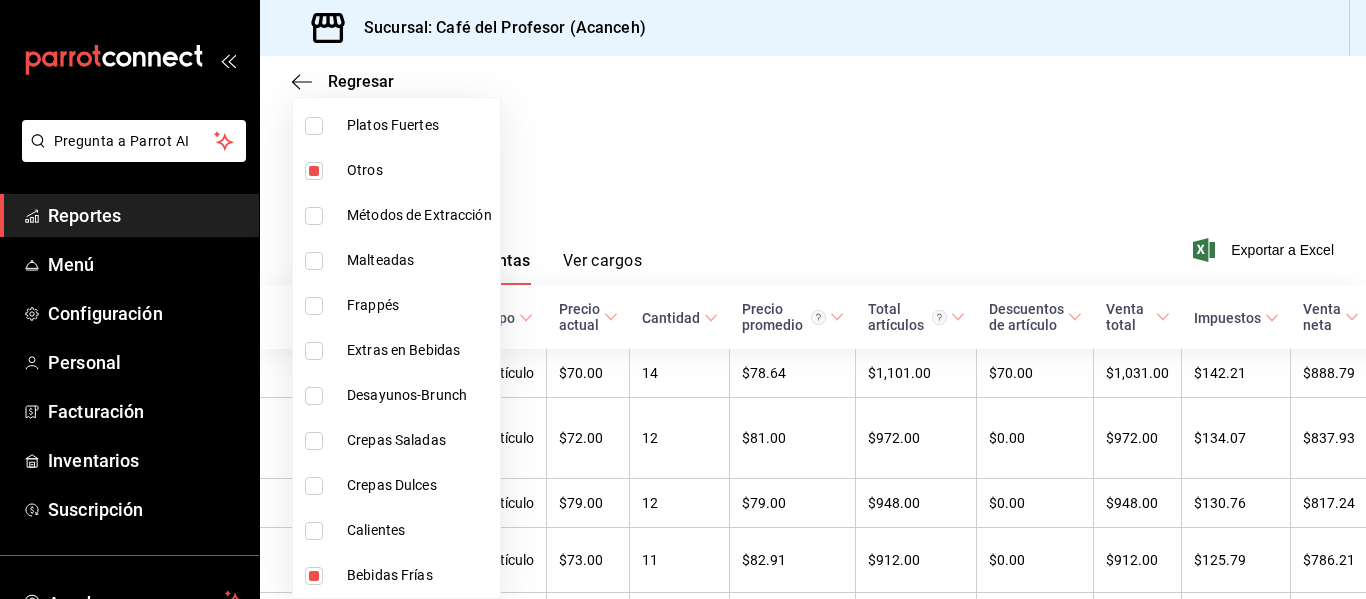 click at bounding box center [314, 576] 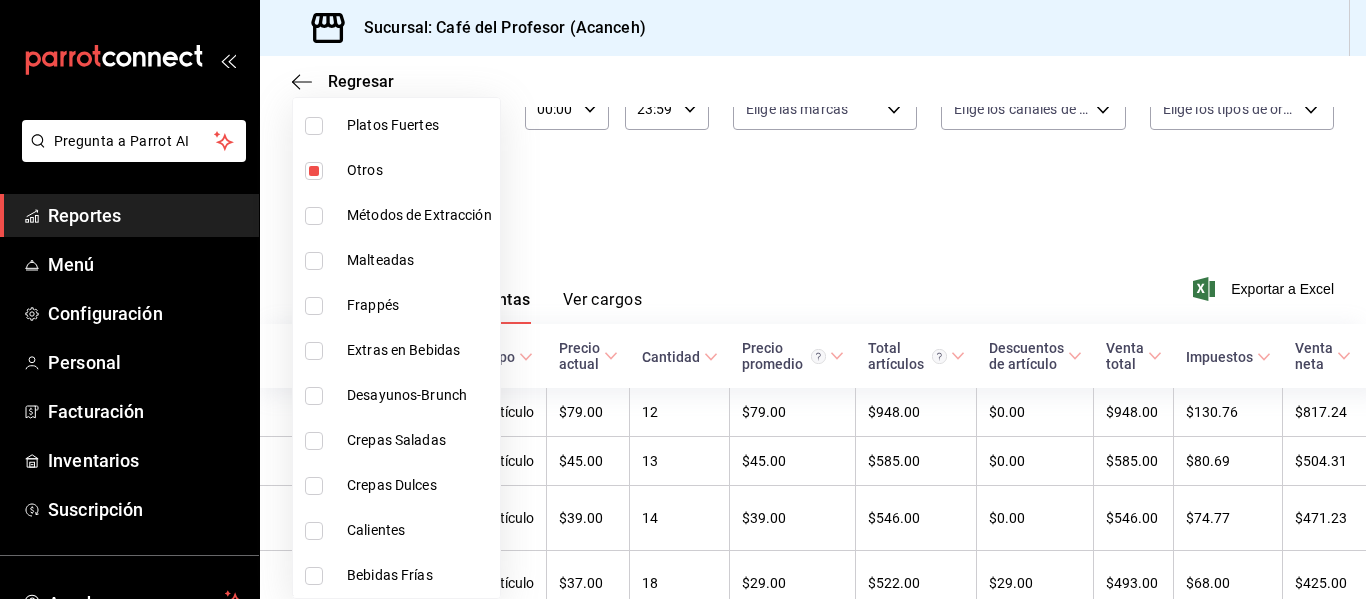 scroll, scrollTop: 179, scrollLeft: 0, axis: vertical 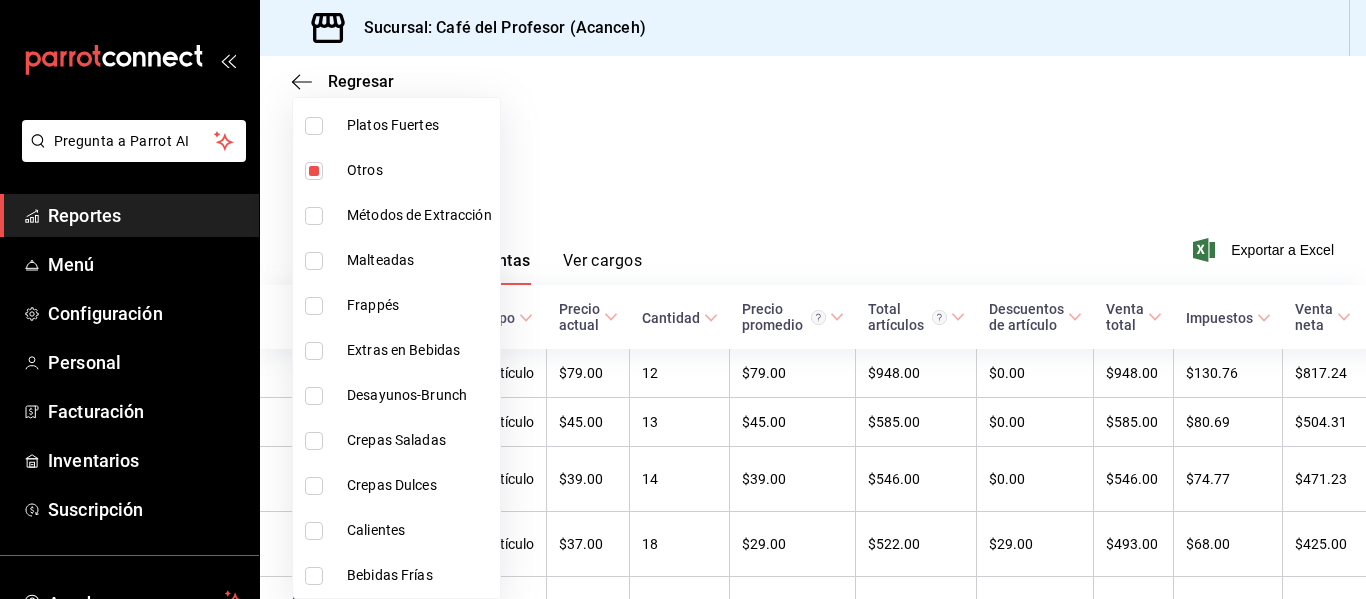click at bounding box center (683, 299) 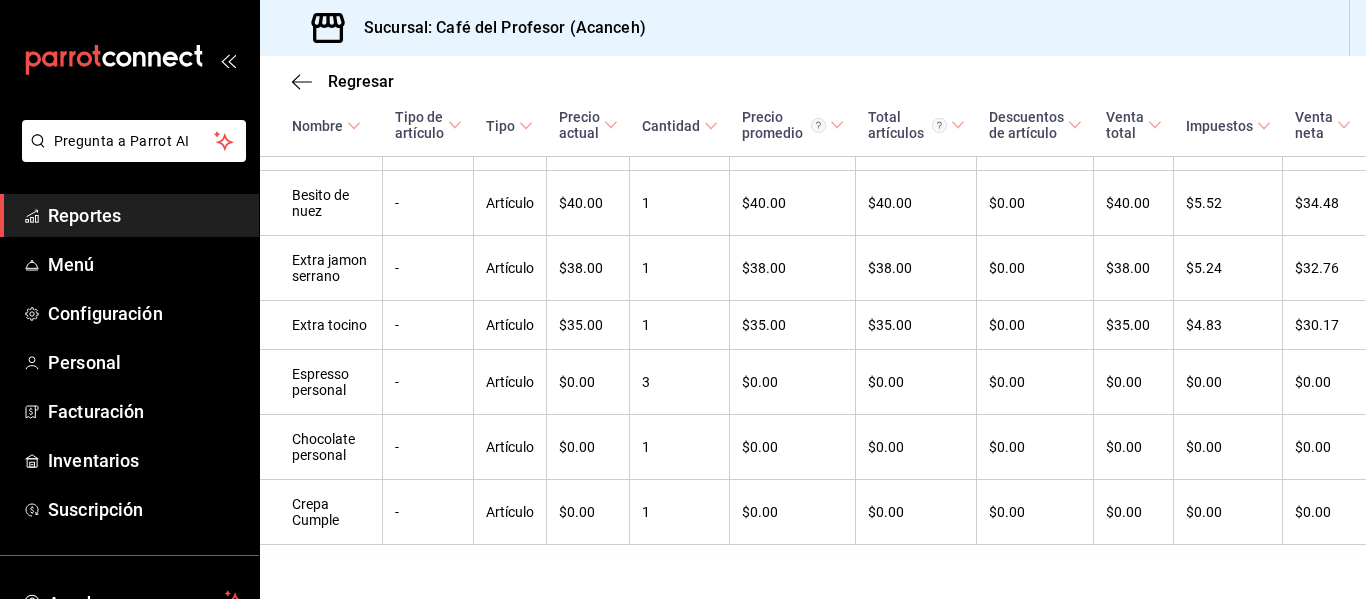 scroll, scrollTop: 925, scrollLeft: 0, axis: vertical 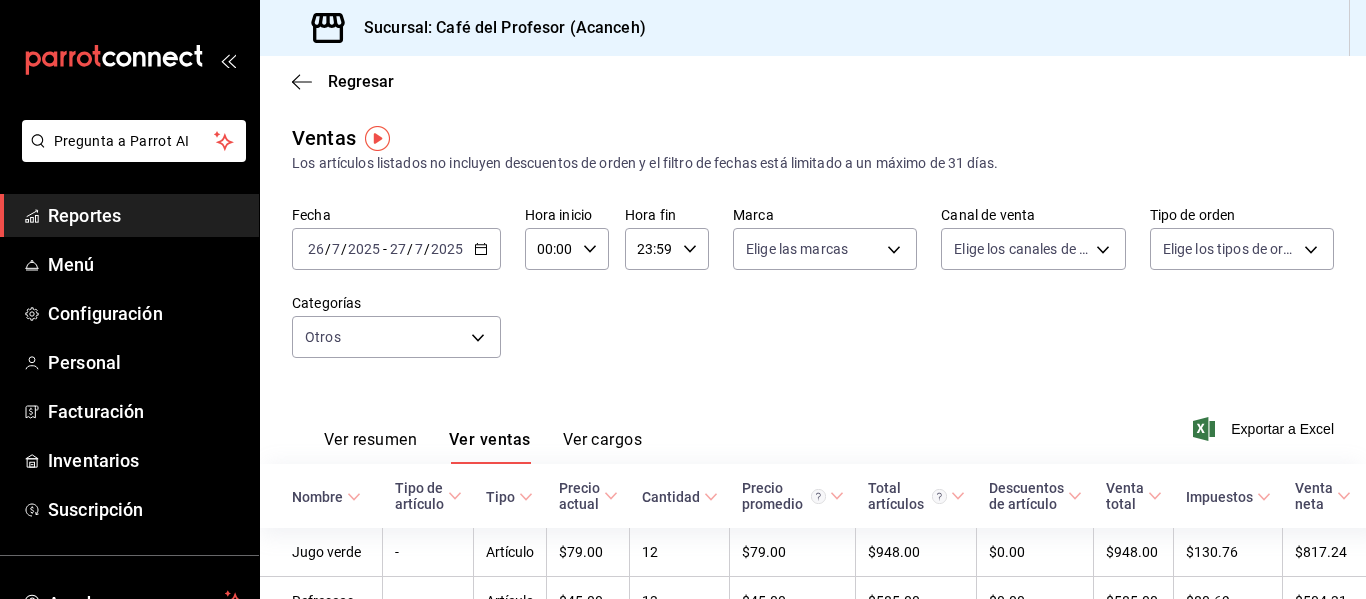 click 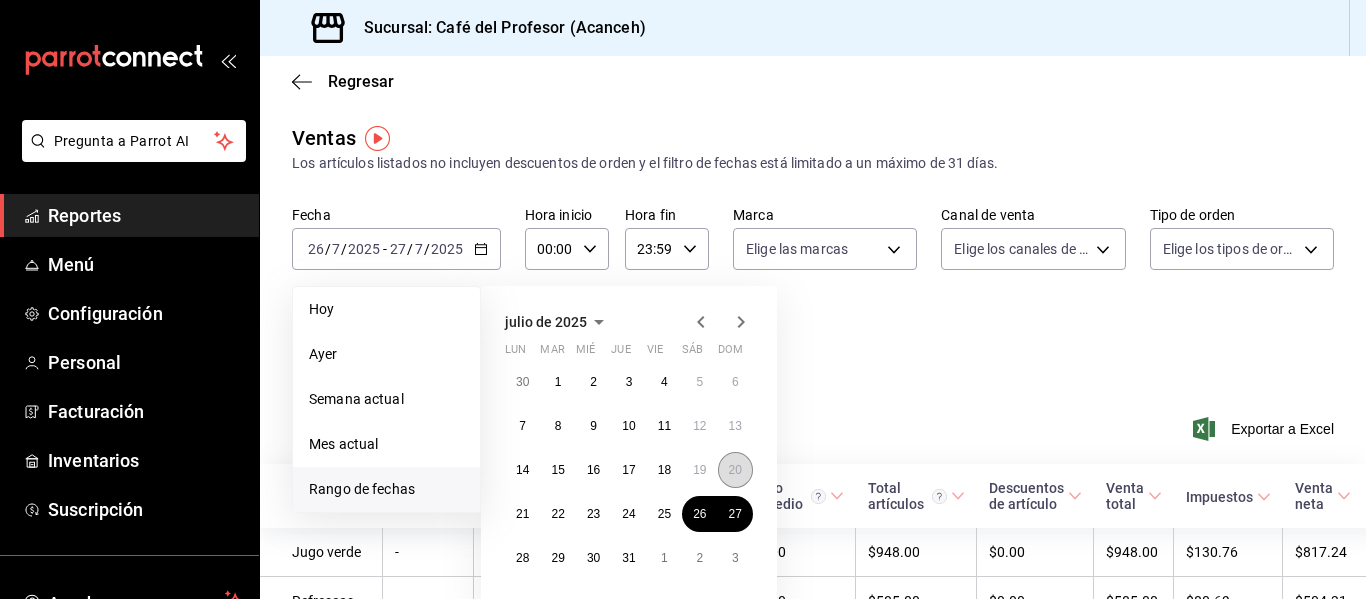 click on "20" at bounding box center (735, 470) 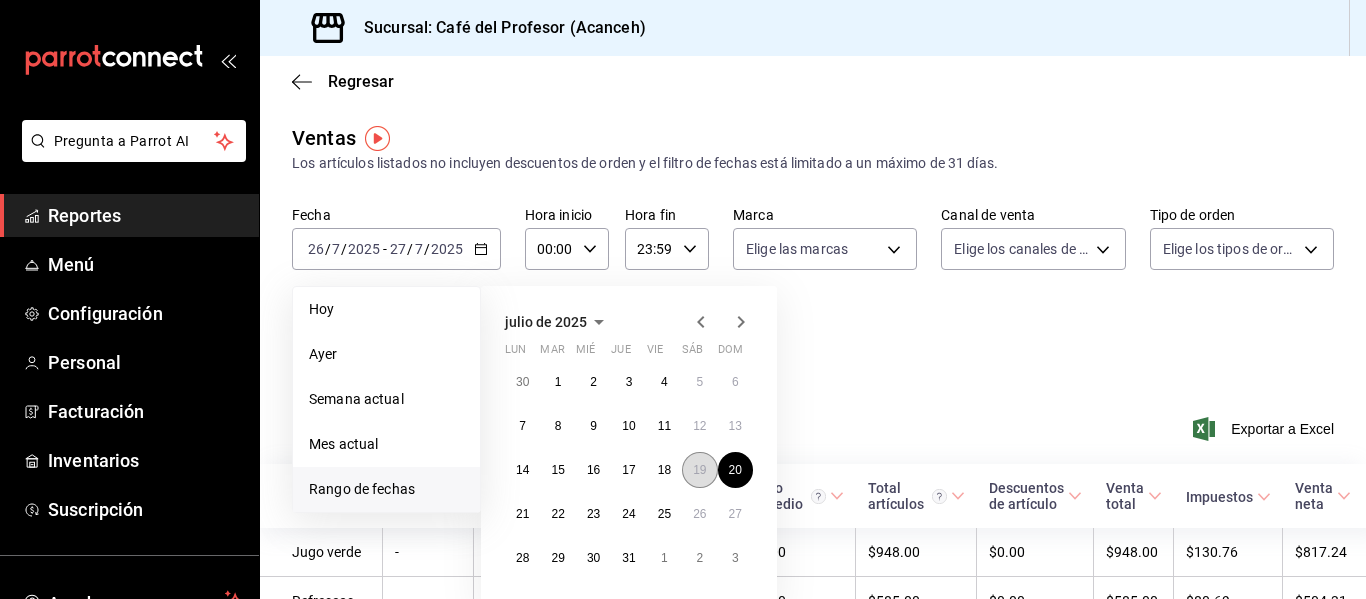 click on "19" at bounding box center (699, 470) 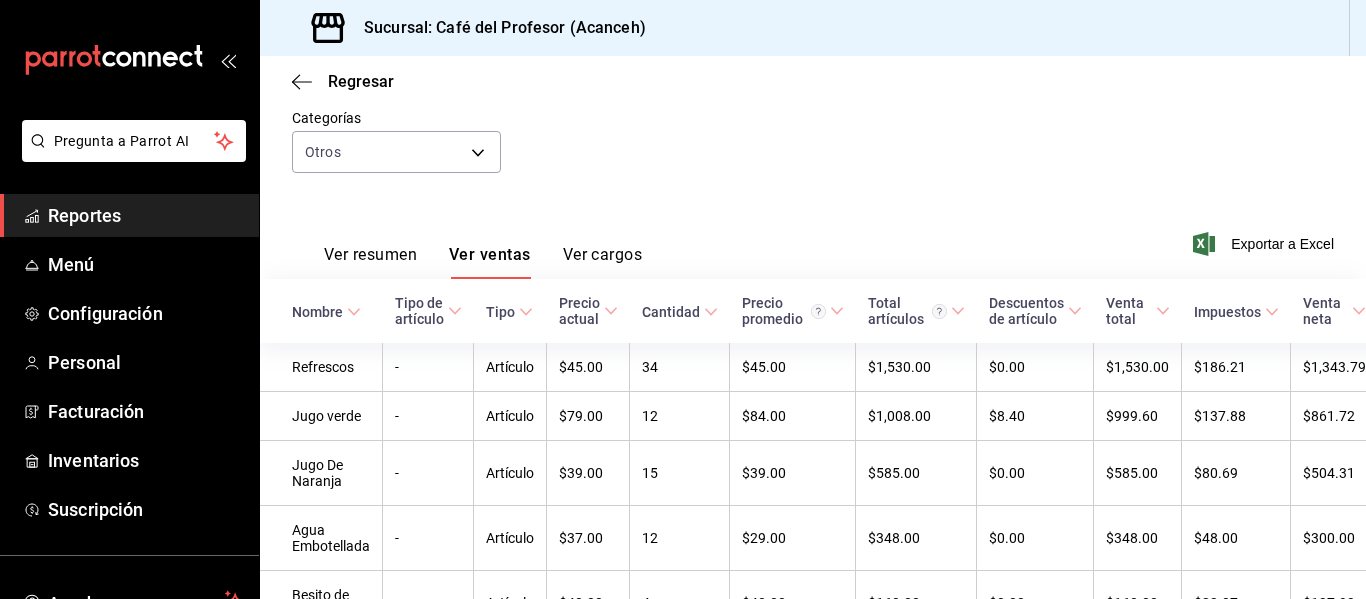 scroll, scrollTop: 213, scrollLeft: 0, axis: vertical 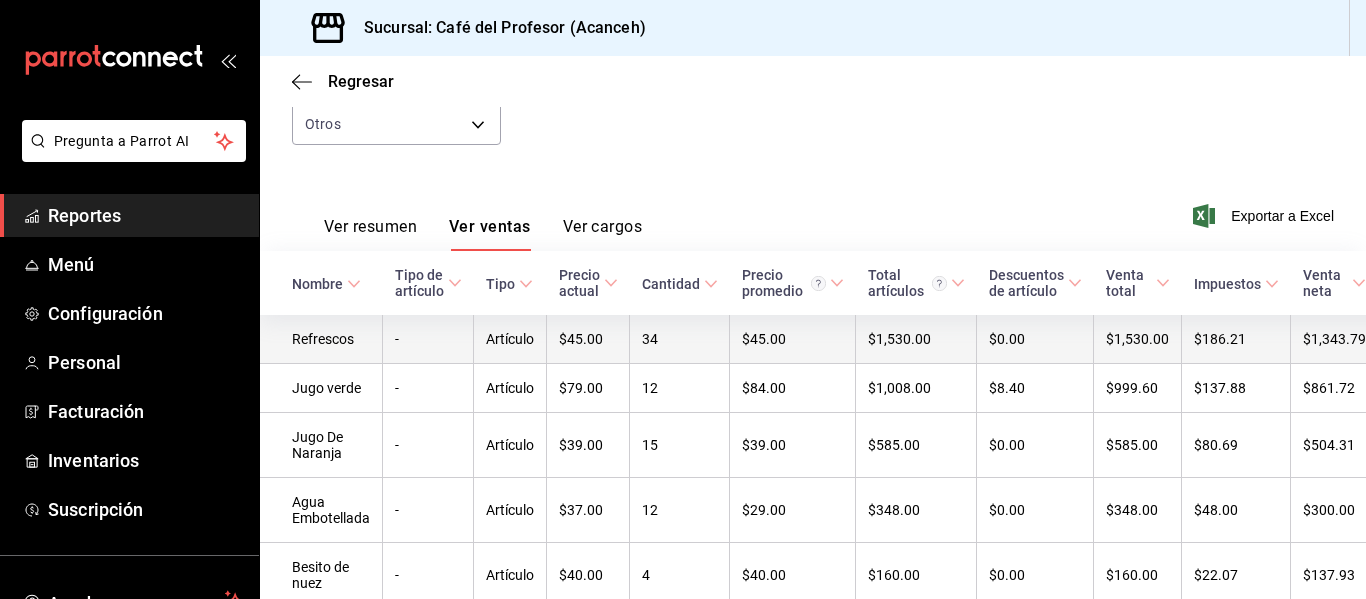 click on "$186.21" at bounding box center [1236, 339] 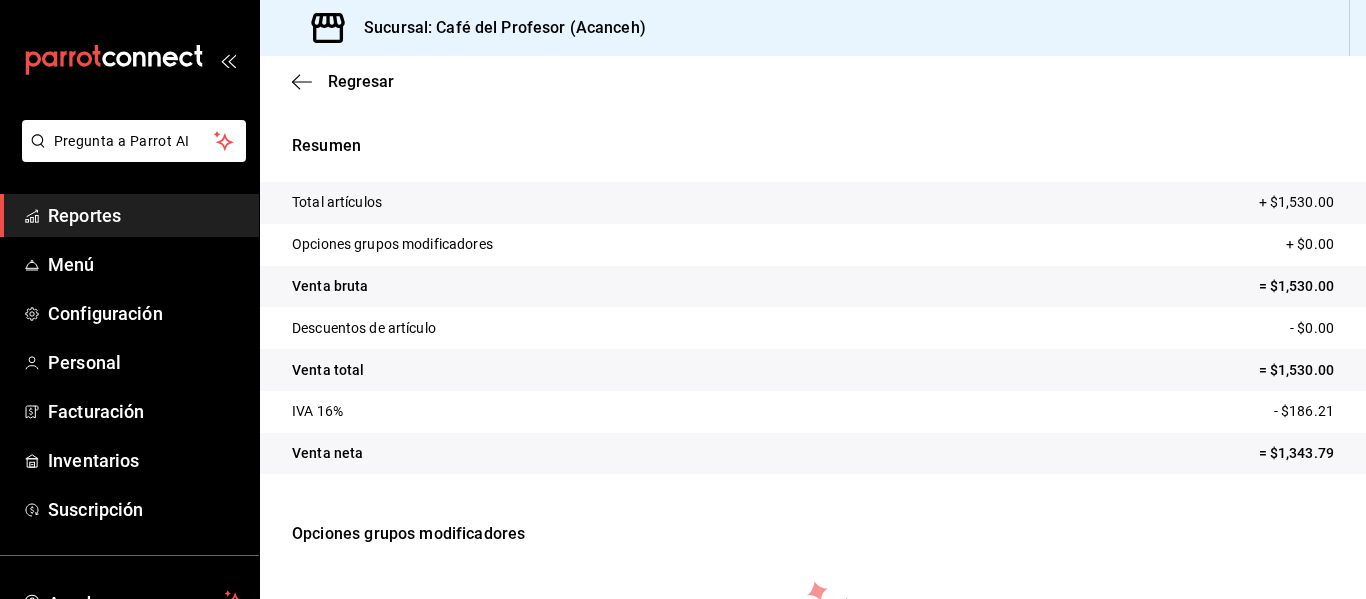 scroll, scrollTop: 0, scrollLeft: 0, axis: both 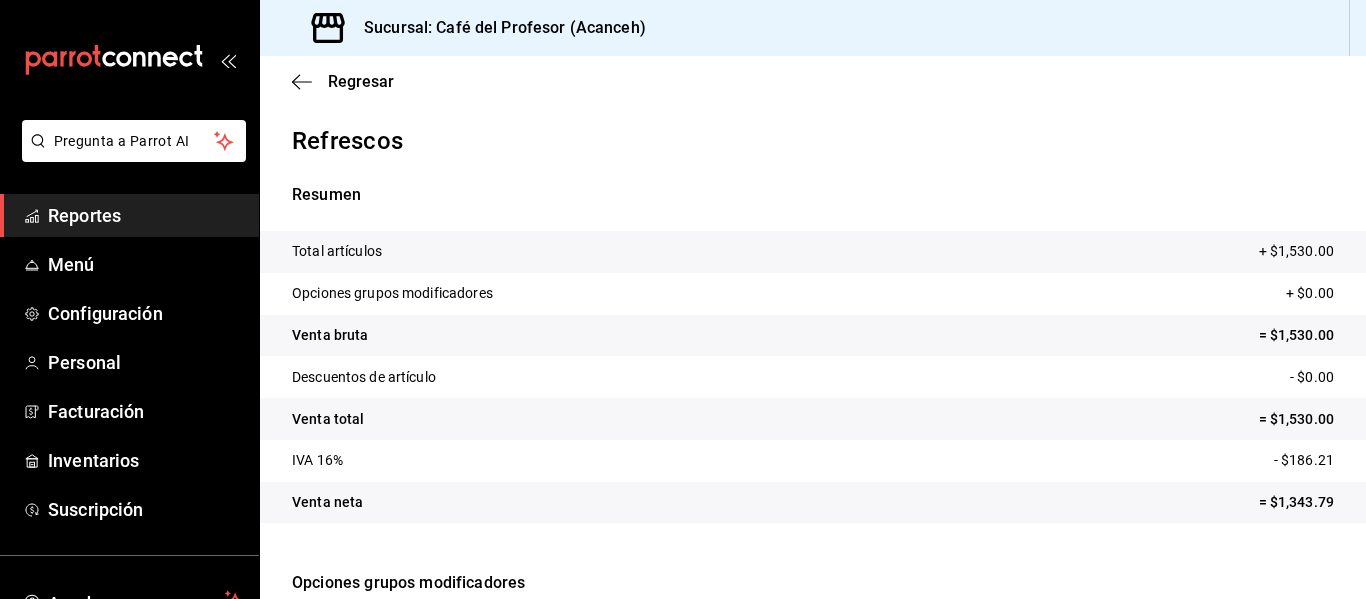 click on "Regresar" at bounding box center (813, 81) 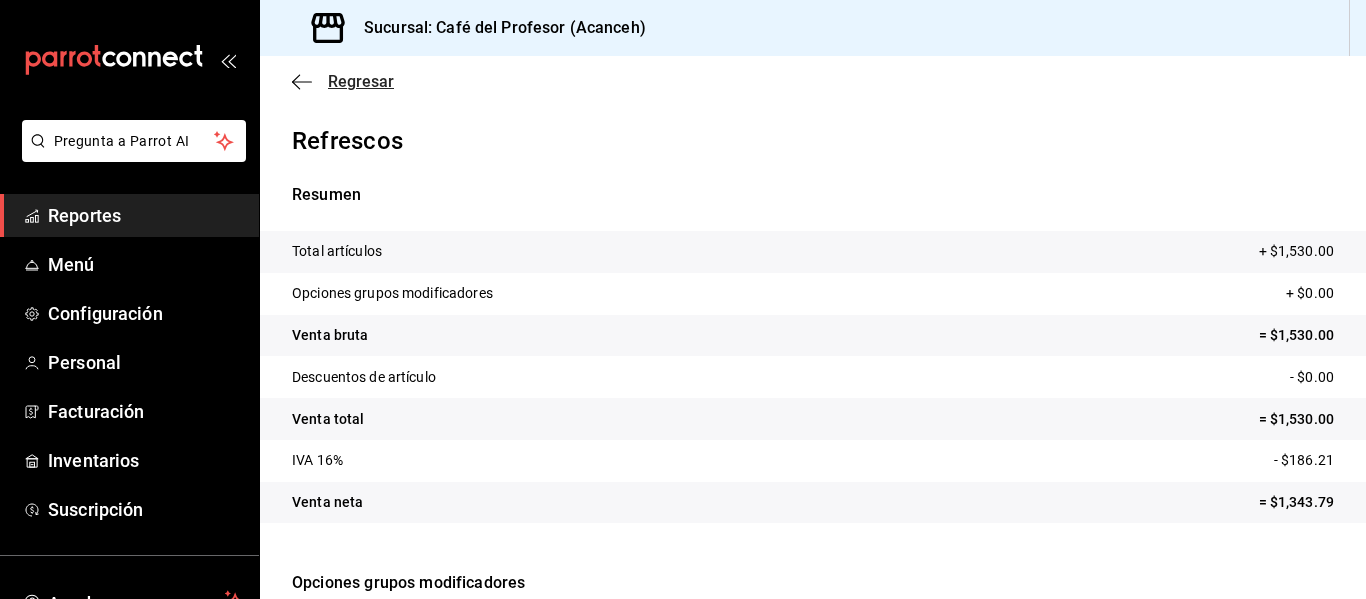click on "Regresar" at bounding box center [361, 81] 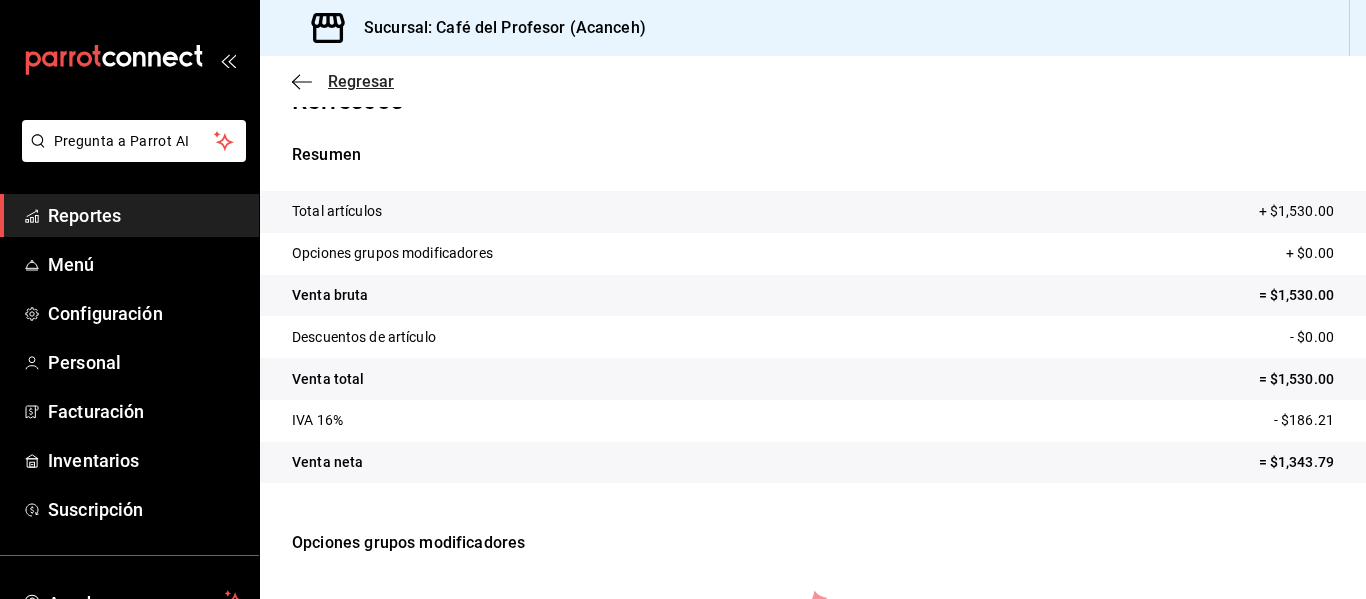 click on "Regresar" at bounding box center (361, 81) 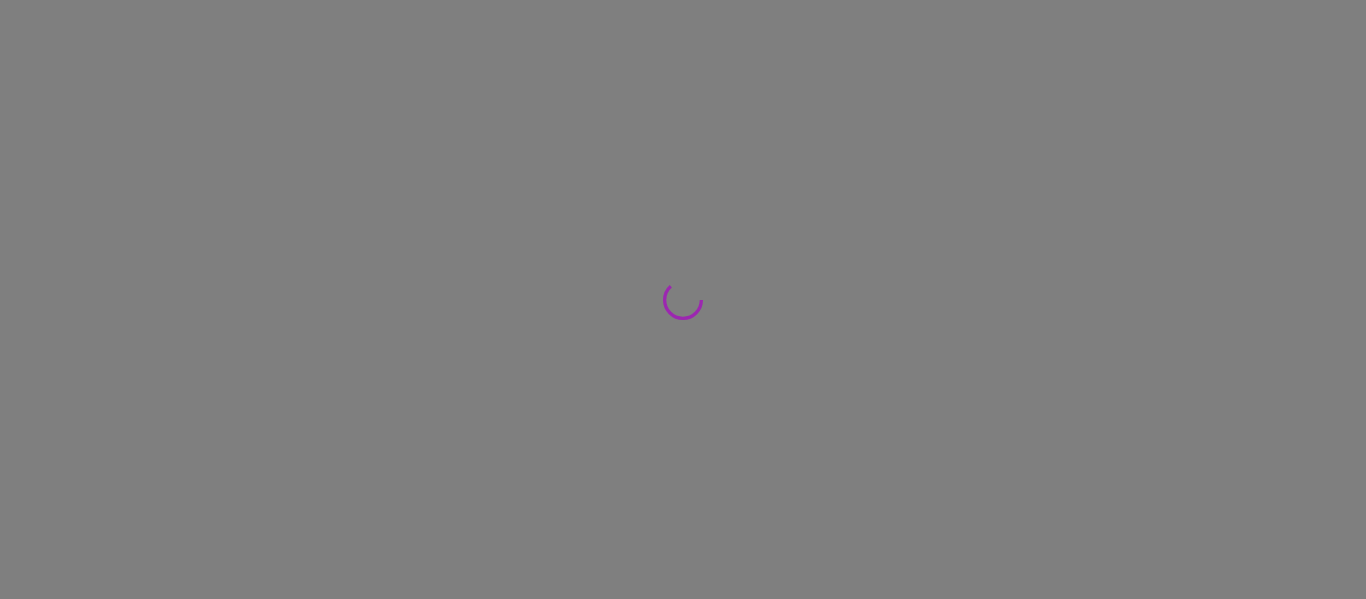 scroll, scrollTop: 0, scrollLeft: 0, axis: both 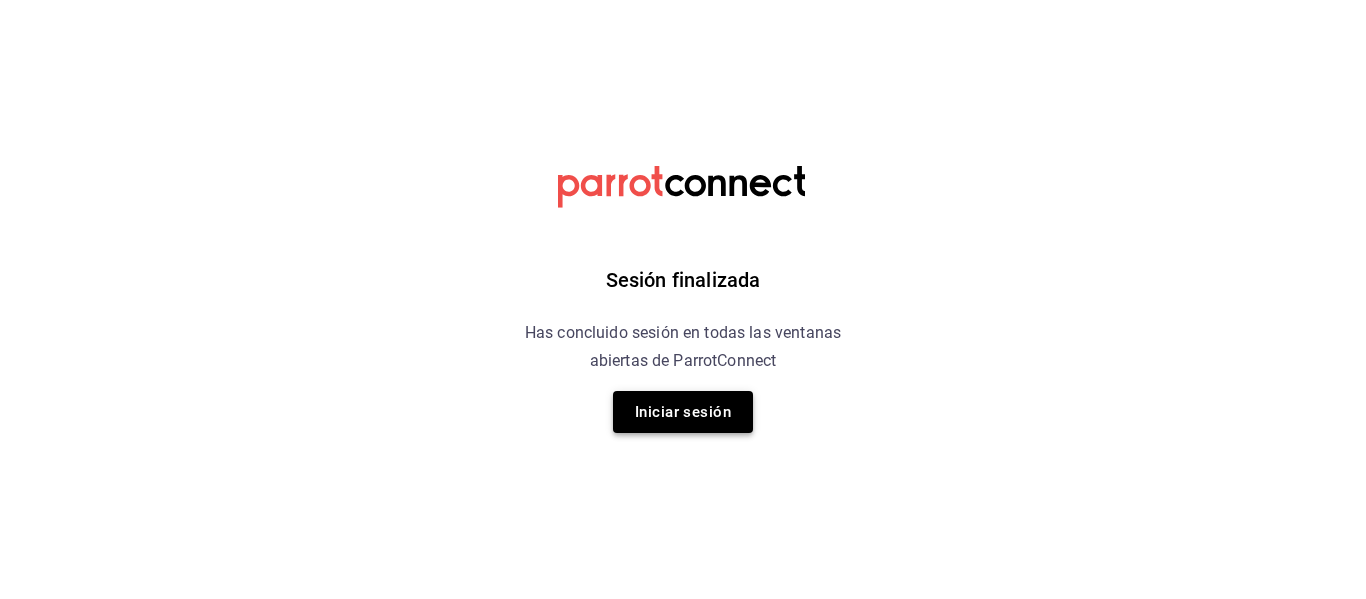 click on "Iniciar sesión" at bounding box center (683, 412) 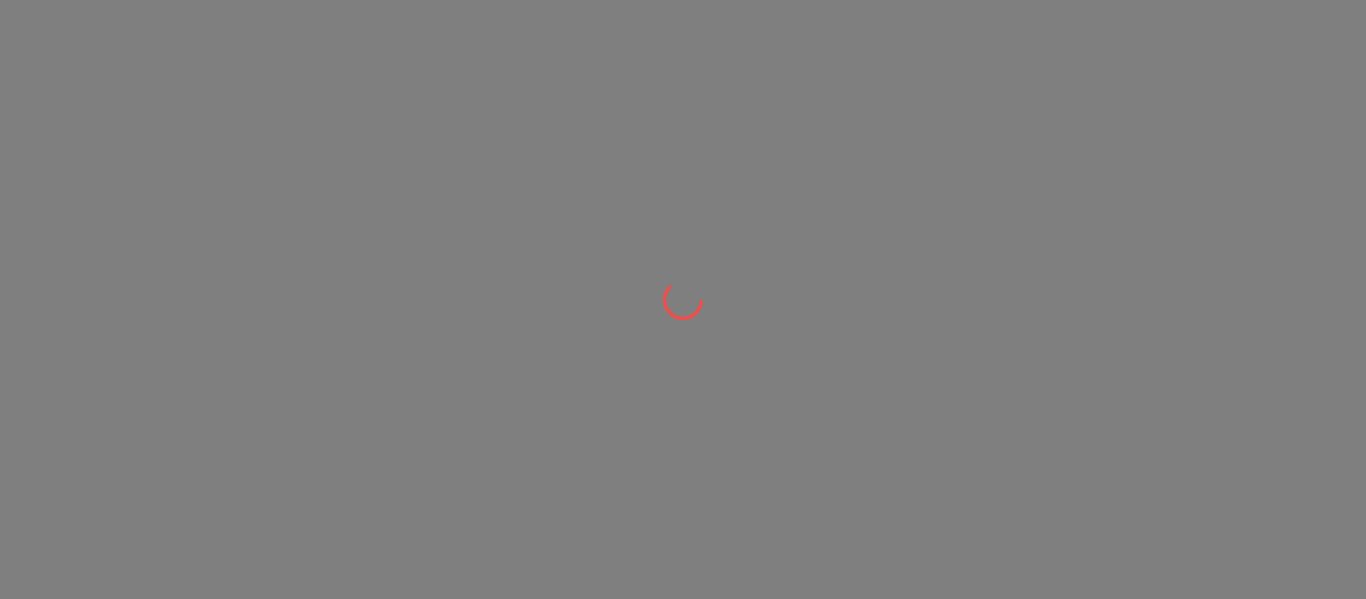 scroll, scrollTop: 0, scrollLeft: 0, axis: both 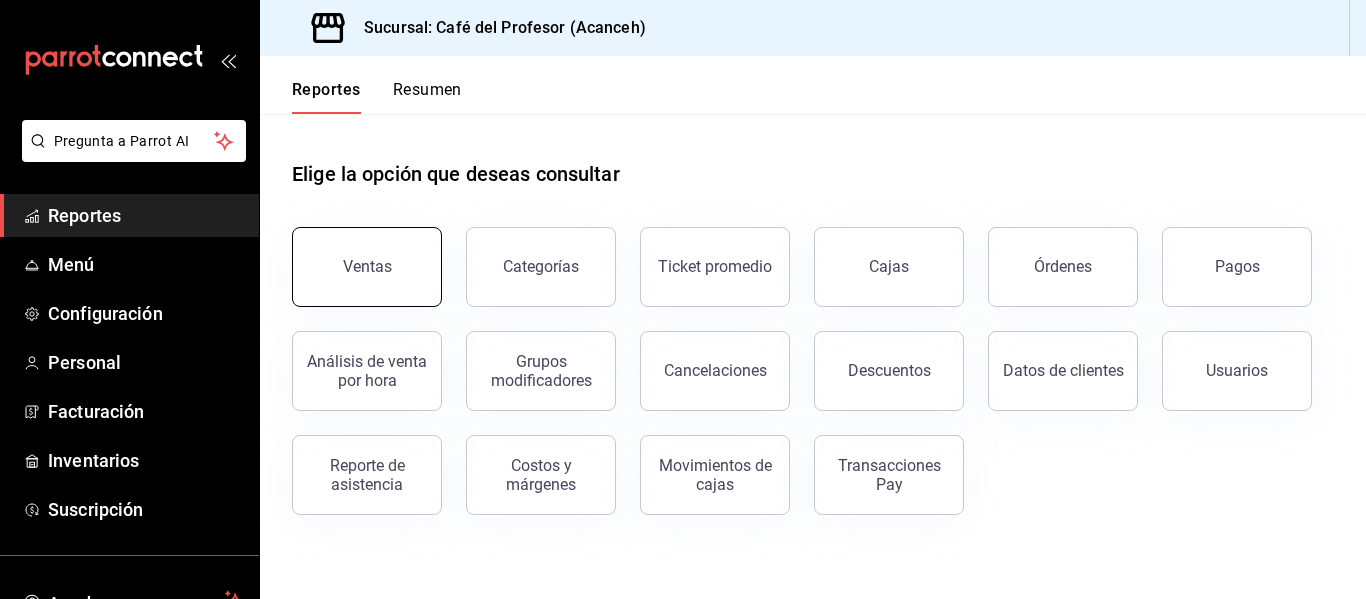 click on "Ventas" at bounding box center (367, 267) 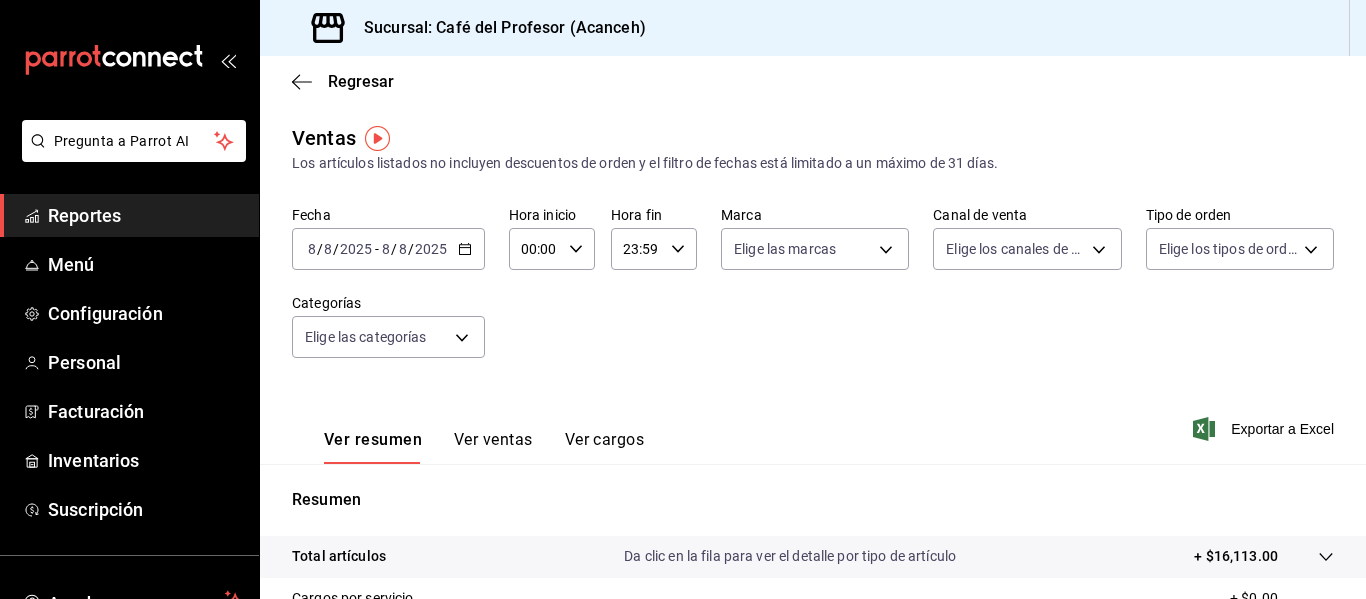 click on "2025-08-08 8 / 8 / 2025 - 2025-08-08 8 / 8 / 2025" at bounding box center (388, 249) 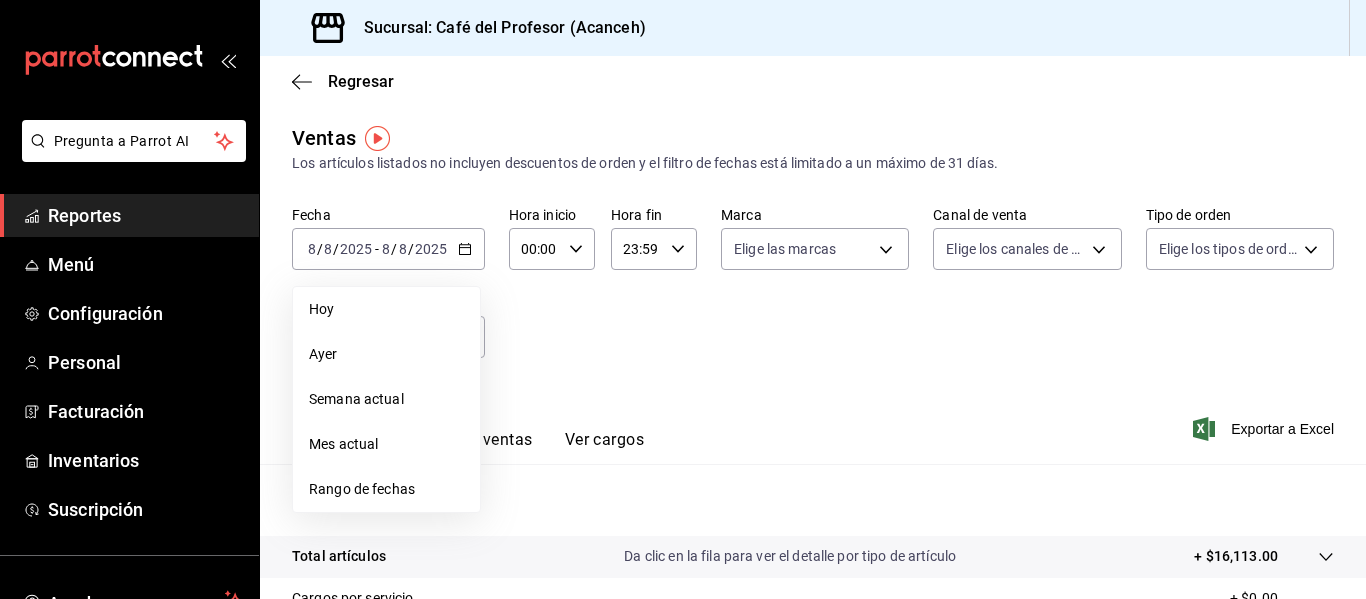 click on "Fecha 2025-08-08 8 / 8 / 2025 - 2025-08-08 8 / 8 / 2025 Hoy Ayer Semana actual Mes actual Rango de fechas Hora inicio 00:00 Hora inicio Hora fin 23:59 Hora fin Marca Elige las marcas Canal de venta Elige los canales de venta Tipo de orden Elige los tipos de orden Categorías Elige las categorías" at bounding box center [813, 294] 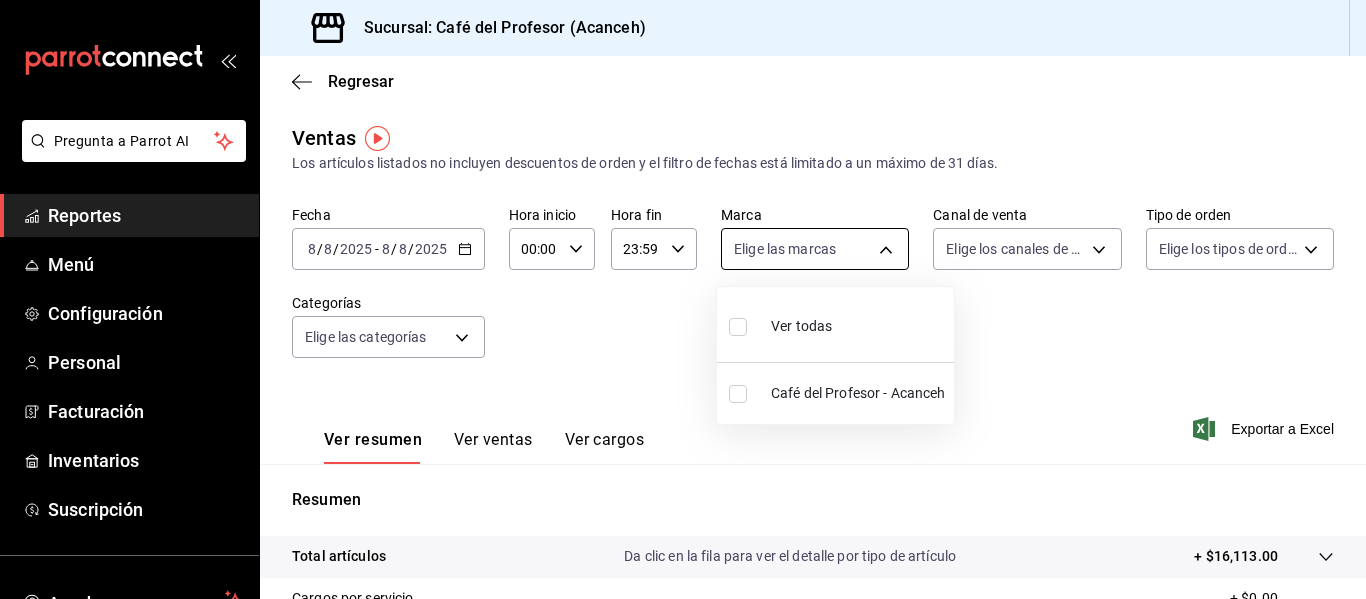 click on "Pregunta a Parrot AI Reportes   Menú   Configuración   Personal   Facturación   Inventarios   Suscripción   Ayuda Recomienda Parrot   Naomi Correa   Sugerir nueva función   Sucursal: Café del Profesor (Acanceh) Regresar Ventas Los artículos listados no incluyen descuentos de orden y el filtro de fechas está limitado a un máximo de 31 días. Fecha 2025-08-08 8 / 8 / 2025 - 2025-08-08 8 / 8 / 2025 Hora inicio 00:00 Hora inicio Hora fin 23:59 Hora fin Marca Elige las marcas Canal de venta Elige los canales de venta Tipo de orden Elige los tipos de orden Categorías Elige las categorías Ver resumen Ver ventas Ver cargos Exportar a Excel Resumen Total artículos Da clic en la fila para ver el detalle por tipo de artículo + $16,113.00 Cargos por servicio + $0.00 Venta bruta = $16,113.00 Descuentos totales - $290.00 Certificados de regalo - $0.00 Venta total = $15,823.00 Impuestos - $2,182.48 Venta neta = $13,640.52 Pregunta a Parrot AI Reportes   Menú   Configuración   Personal   Facturación" at bounding box center (683, 299) 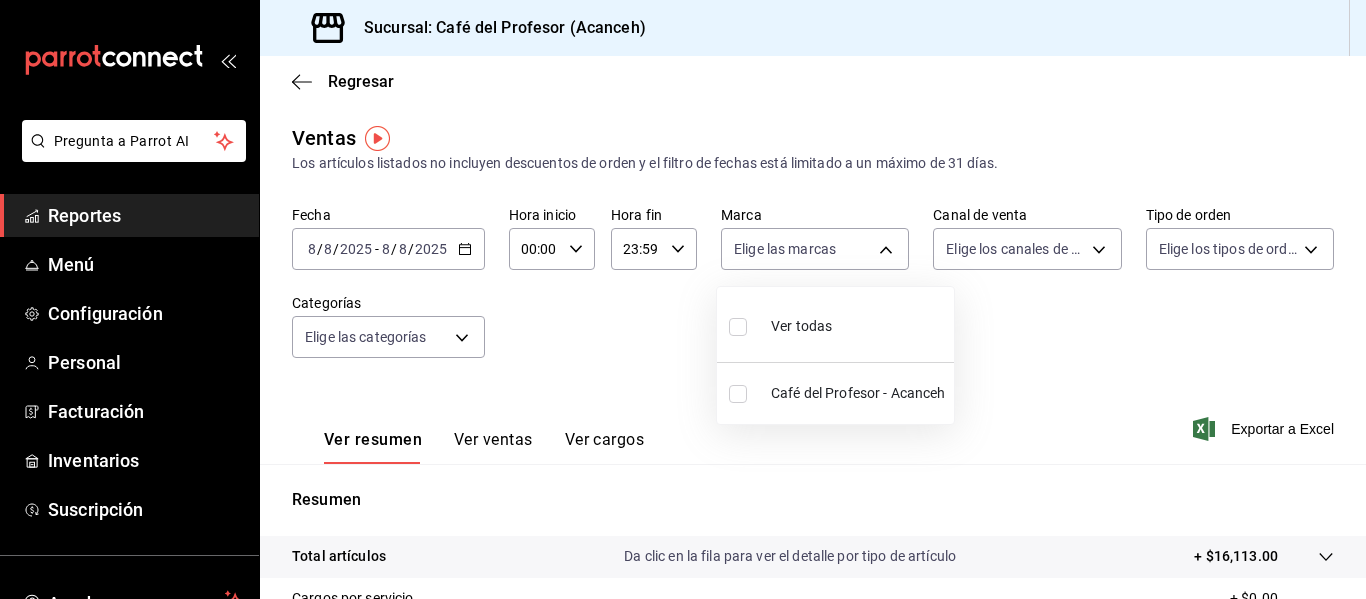 click at bounding box center (683, 299) 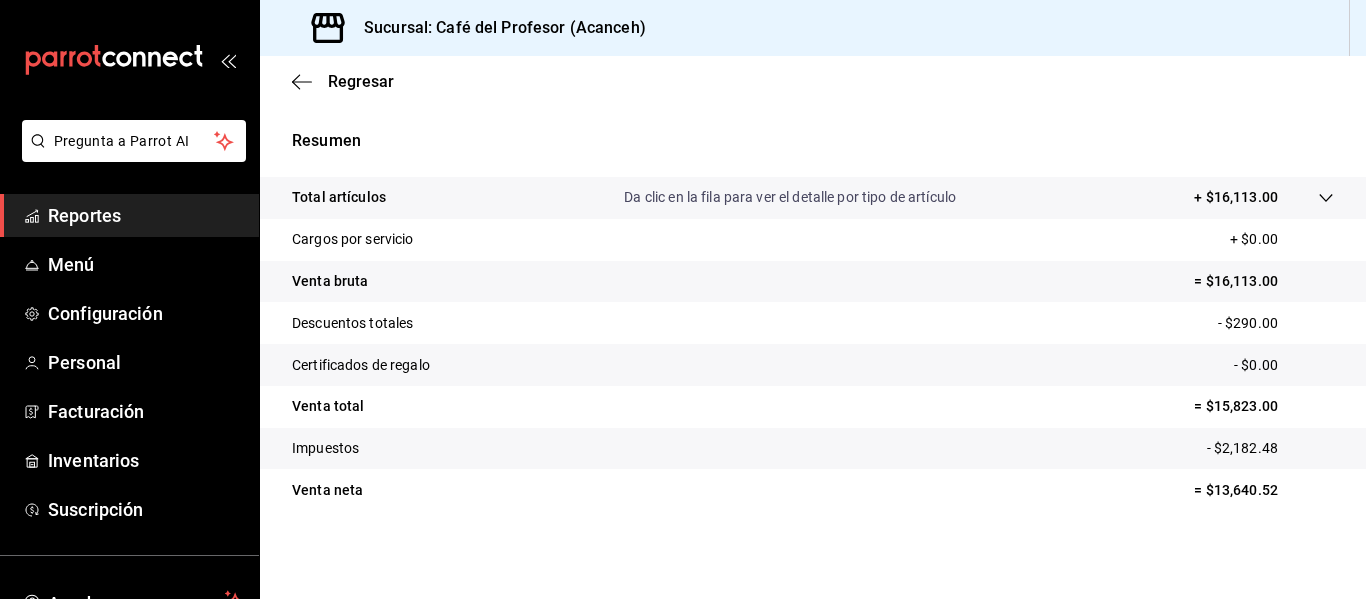 scroll, scrollTop: 0, scrollLeft: 0, axis: both 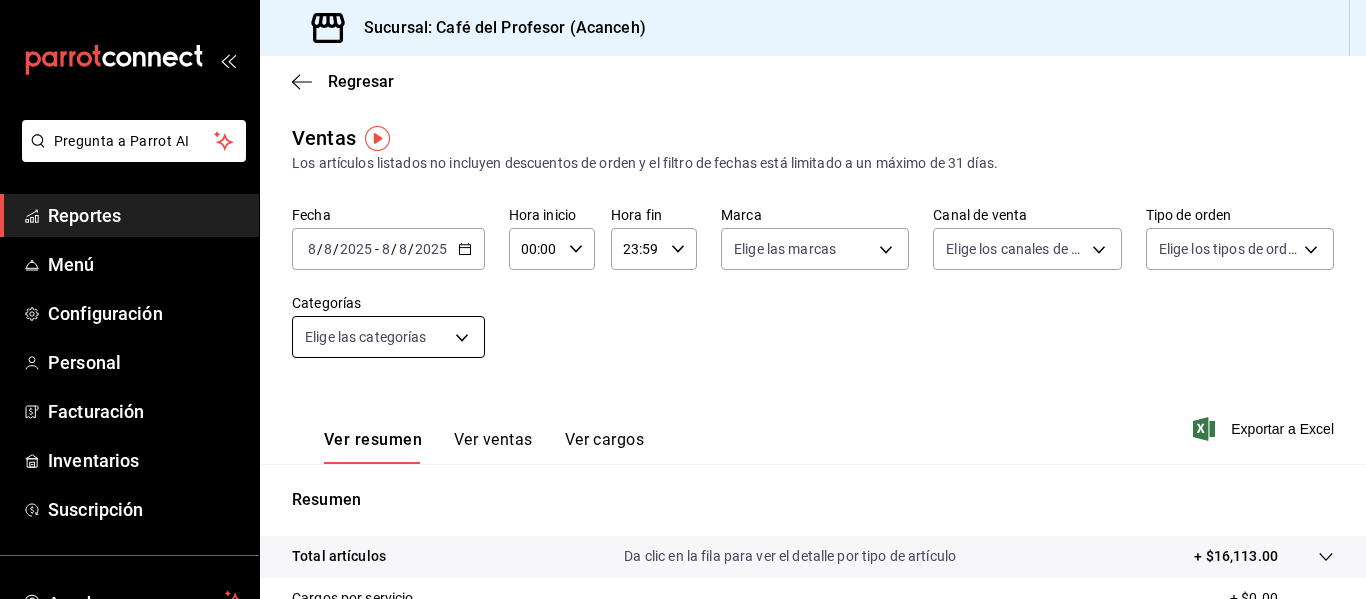 click on "Pregunta a Parrot AI Reportes   Menú   Configuración   Personal   Facturación   Inventarios   Suscripción   Ayuda Recomienda Parrot   Naomi Correa   Sugerir nueva función   Sucursal: Café del Profesor (Acanceh) Regresar Ventas Los artículos listados no incluyen descuentos de orden y el filtro de fechas está limitado a un máximo de 31 días. Fecha 2025-08-08 8 / 8 / 2025 - 2025-08-08 8 / 8 / 2025 Hora inicio 00:00 Hora inicio Hora fin 23:59 Hora fin Marca Elige las marcas Canal de venta Elige los canales de venta Tipo de orden Elige los tipos de orden Categorías Elige las categorías Ver resumen Ver ventas Ver cargos Exportar a Excel Resumen Total artículos Da clic en la fila para ver el detalle por tipo de artículo + $16,113.00 Cargos por servicio + $0.00 Venta bruta = $16,113.00 Descuentos totales - $290.00 Certificados de regalo - $0.00 Venta total = $15,823.00 Impuestos - $2,182.48 Venta neta = $13,640.52 Pregunta a Parrot AI Reportes   Menú   Configuración   Personal   Facturación" at bounding box center (683, 299) 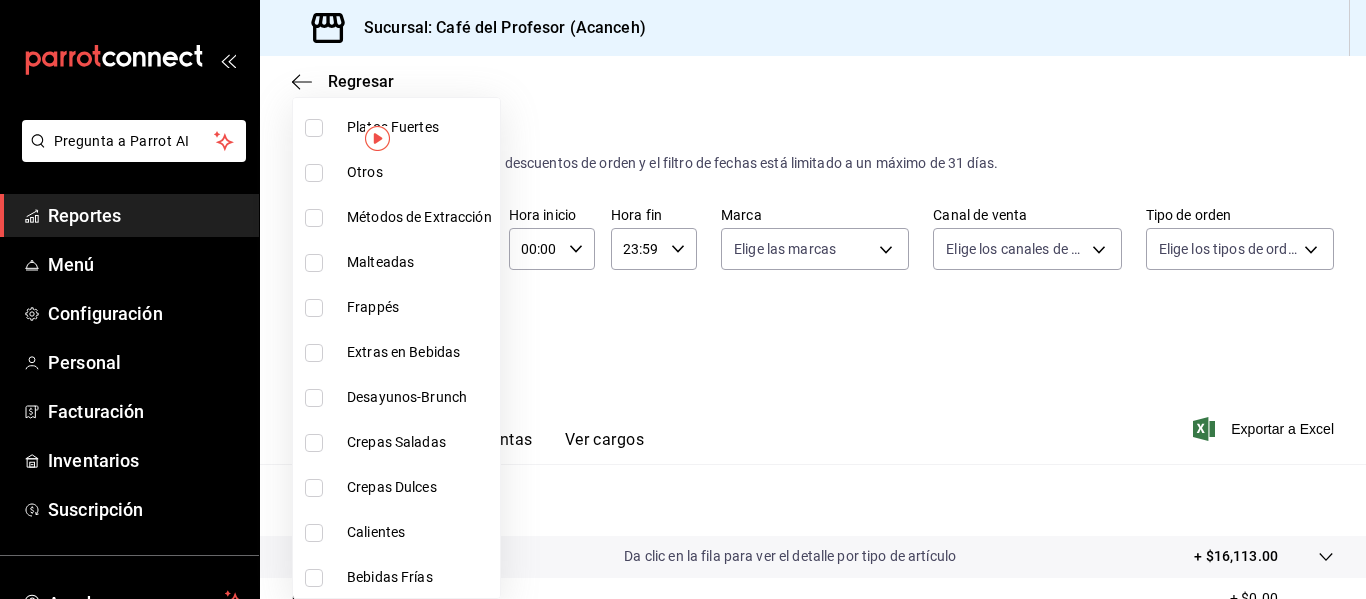 scroll, scrollTop: 515, scrollLeft: 0, axis: vertical 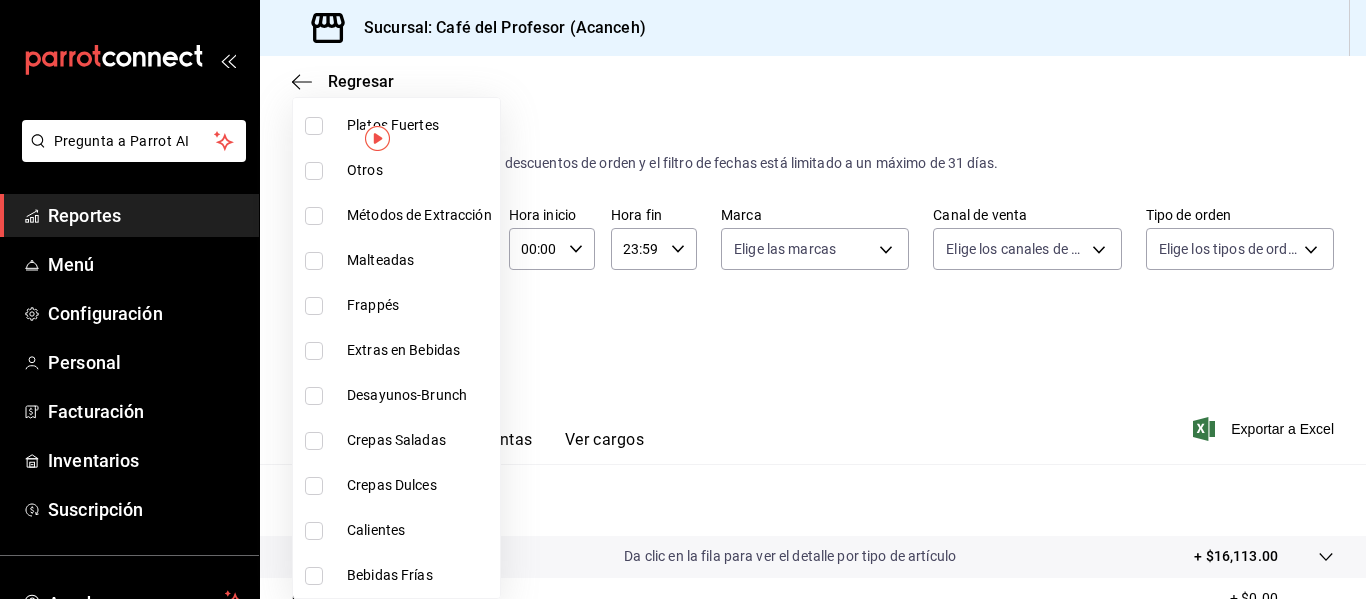 click on "Bebidas Frías" at bounding box center (396, 575) 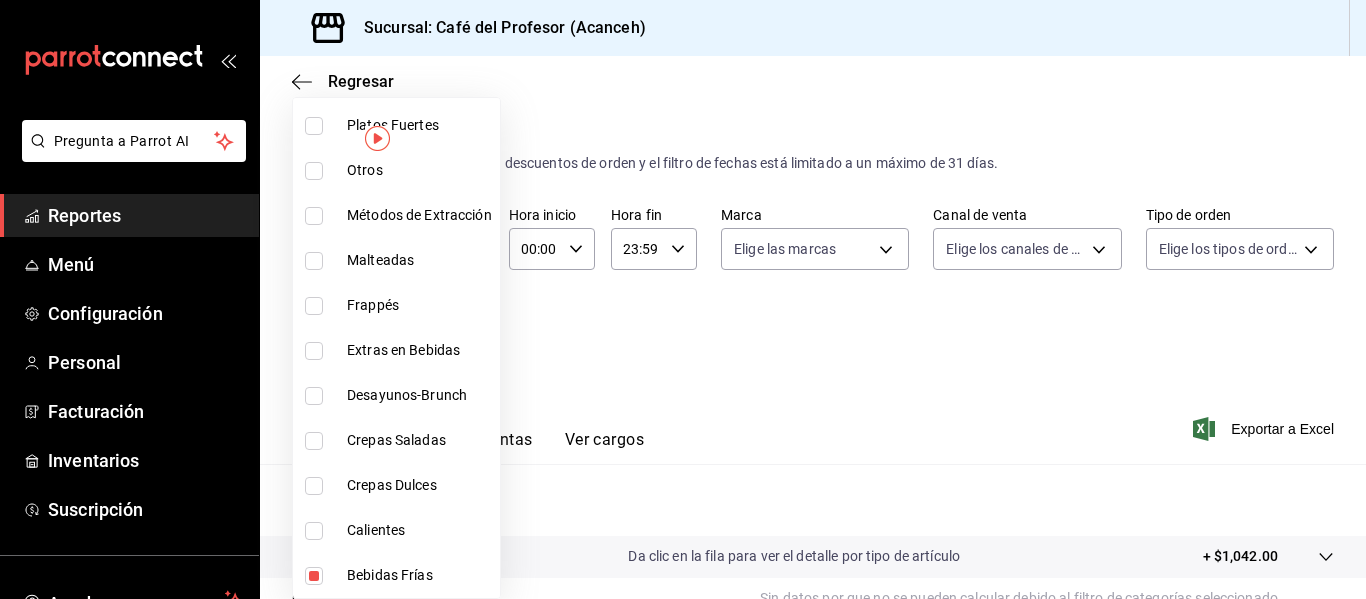scroll, scrollTop: 385, scrollLeft: 0, axis: vertical 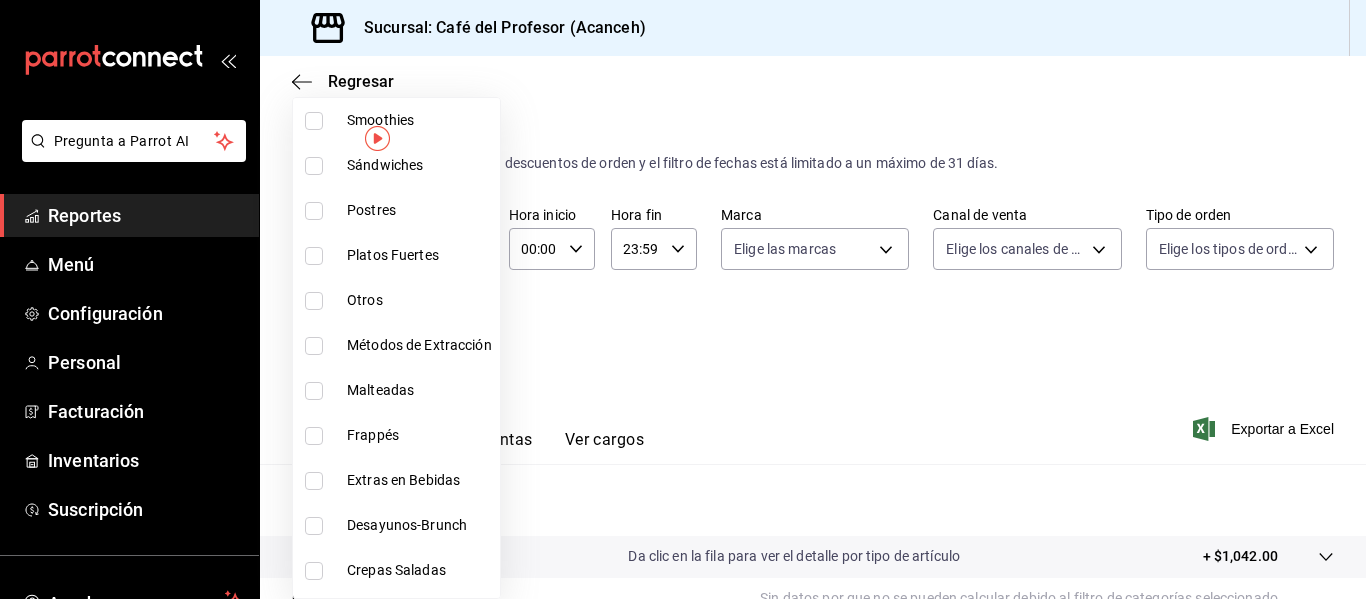 click on "Otros" at bounding box center (419, 300) 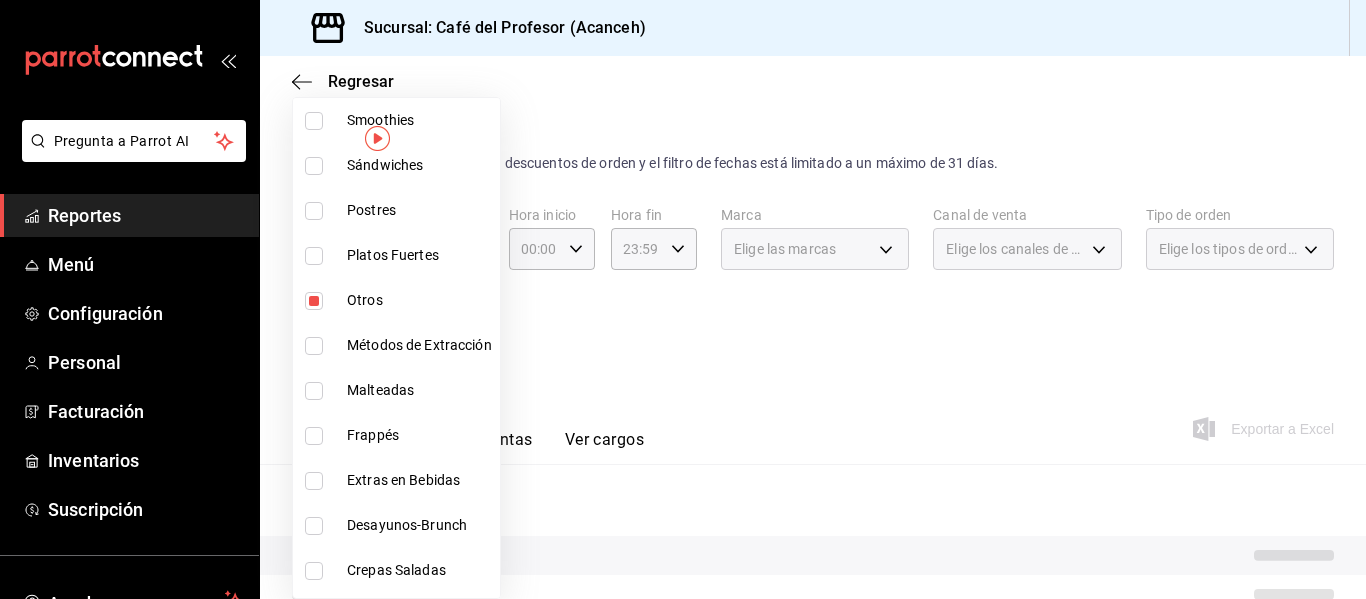 click at bounding box center [683, 299] 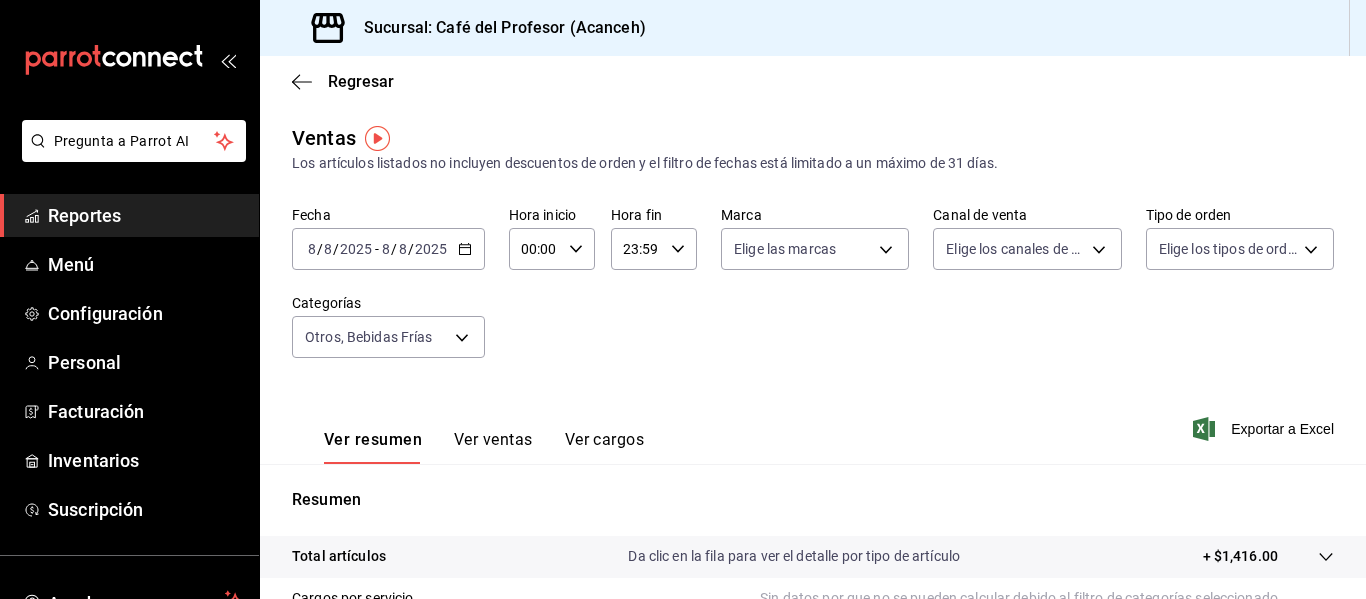 click on "2025-08-08 8 / 8 / 2025 - 2025-08-08 8 / 8 / 2025" at bounding box center [388, 249] 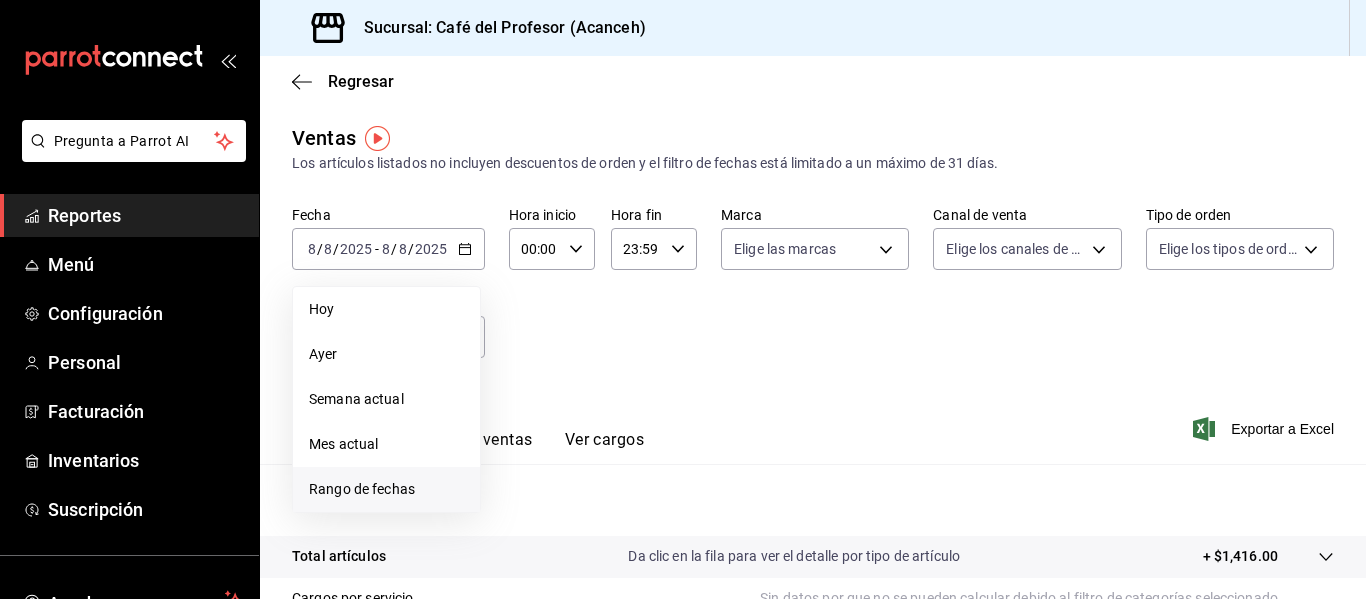 click on "Rango de fechas" at bounding box center (386, 489) 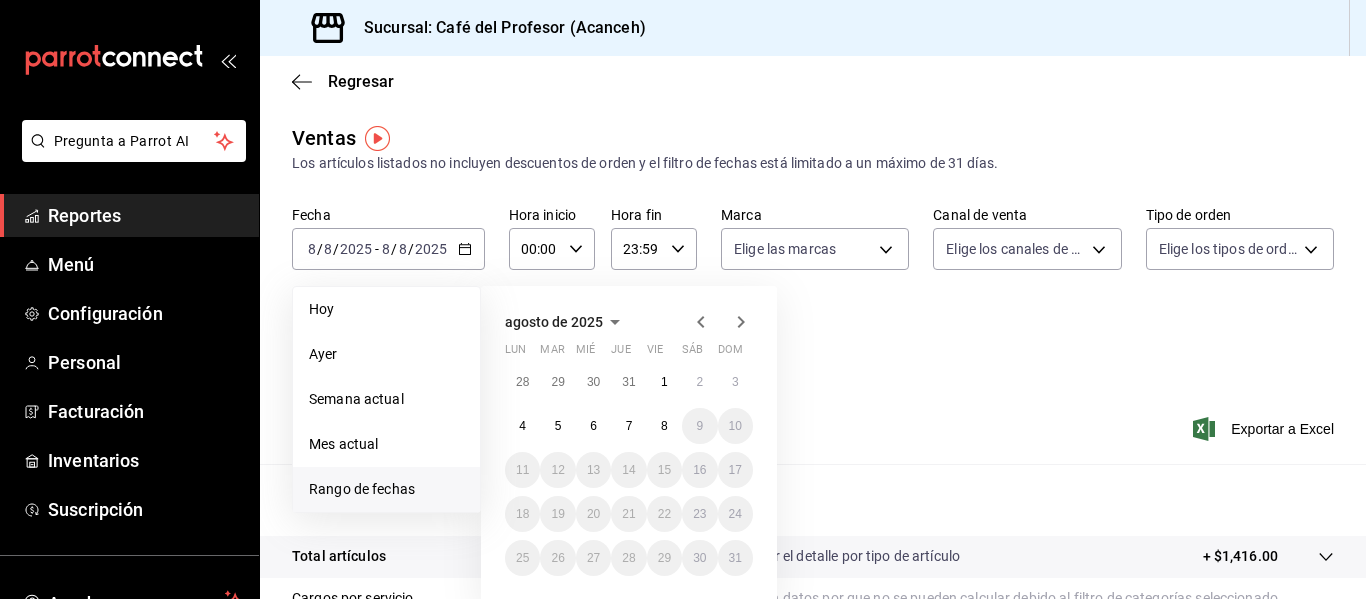 click 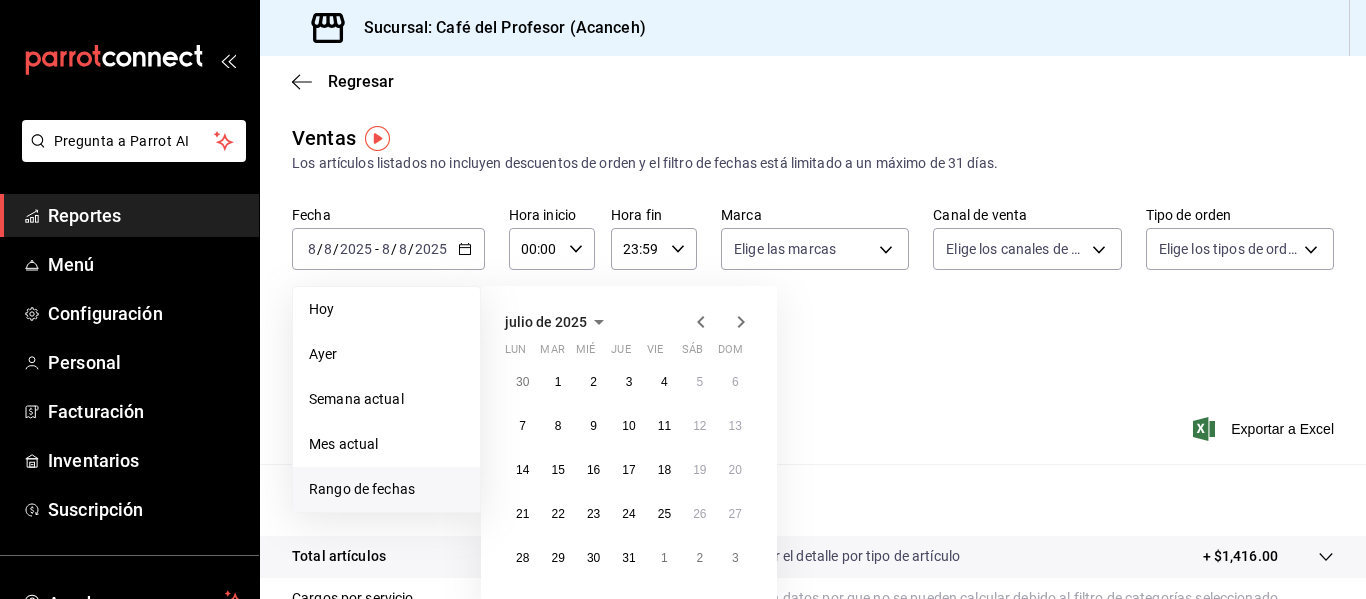 click on "julio de 2025 lun mar mié jue vie sáb dom 30 1 2 3 4 5 6 7 8 9 10 11 12 13 14 15 16 17 18 19 20 21 22 23 24 25 26 27 28 29 30 31 1 2 3" at bounding box center (629, 446) 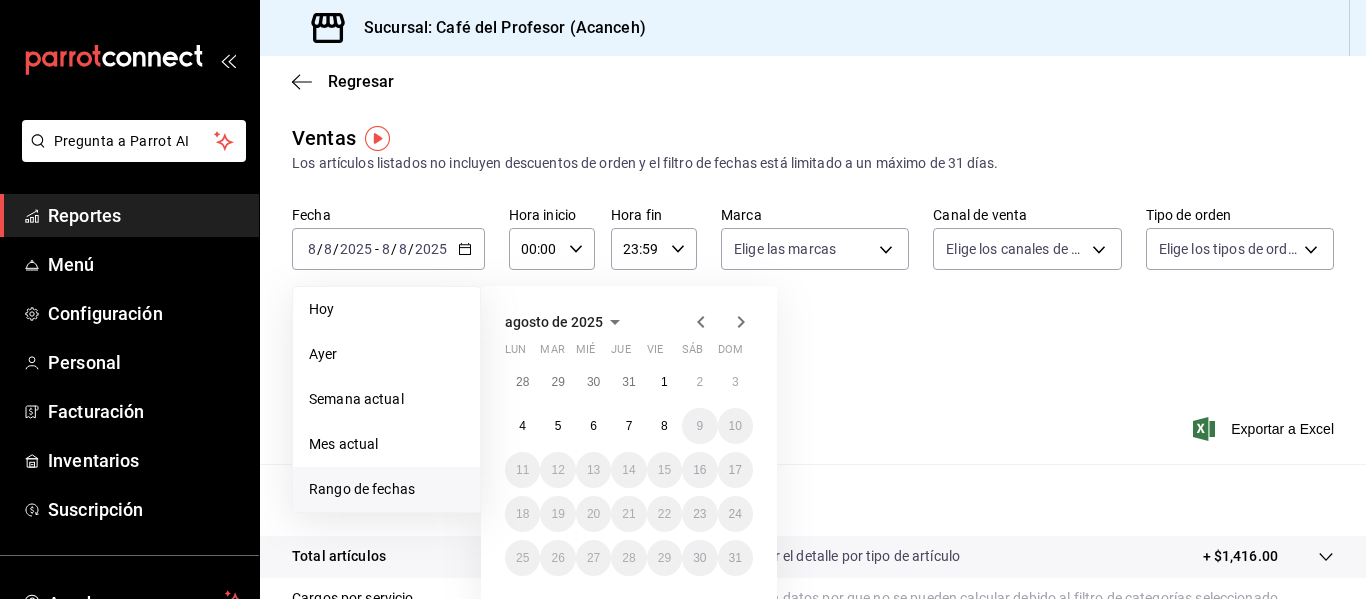 click 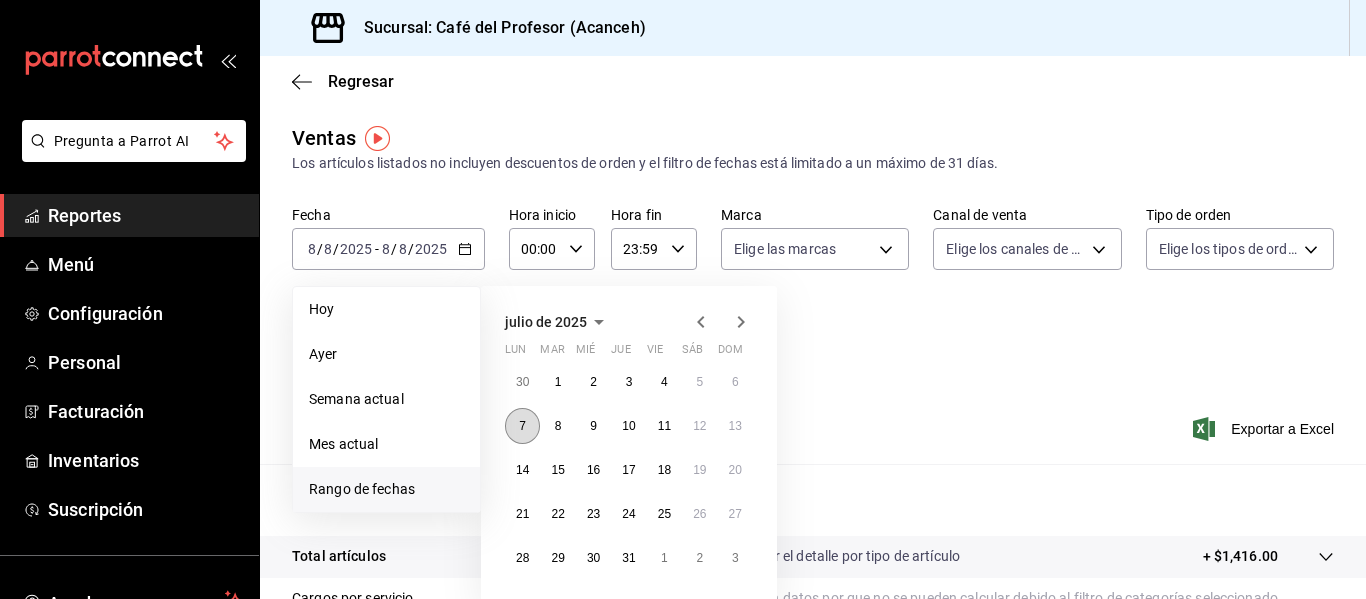 click on "7" at bounding box center (522, 426) 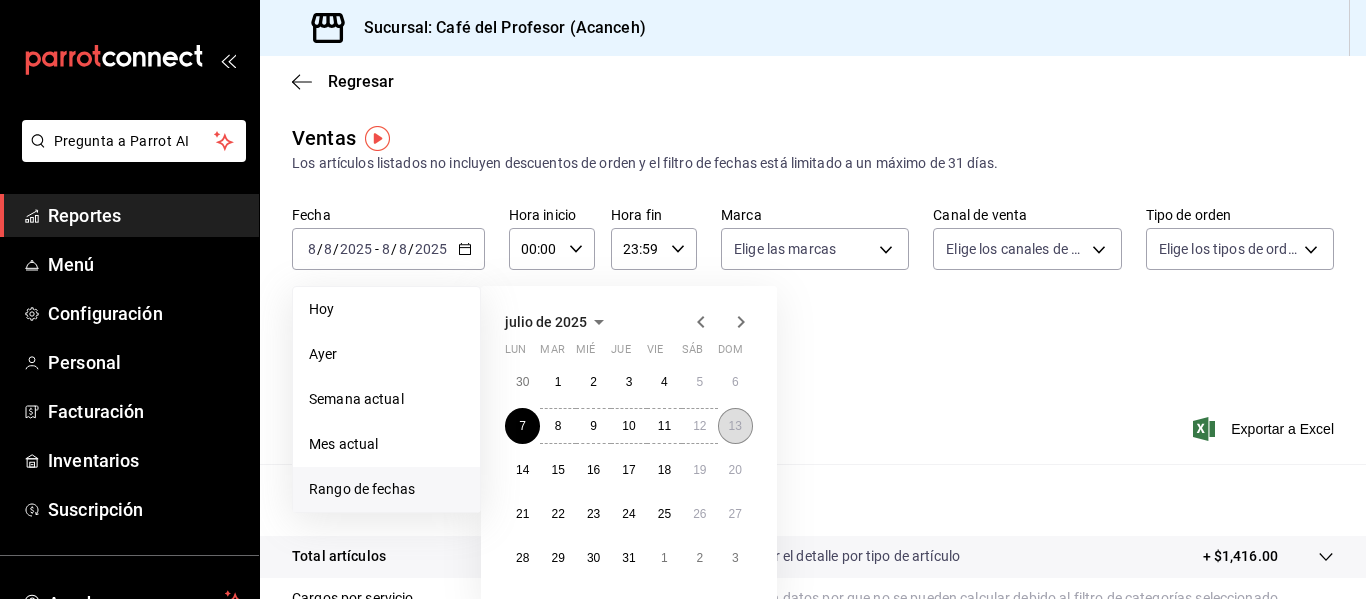 click on "13" at bounding box center (735, 426) 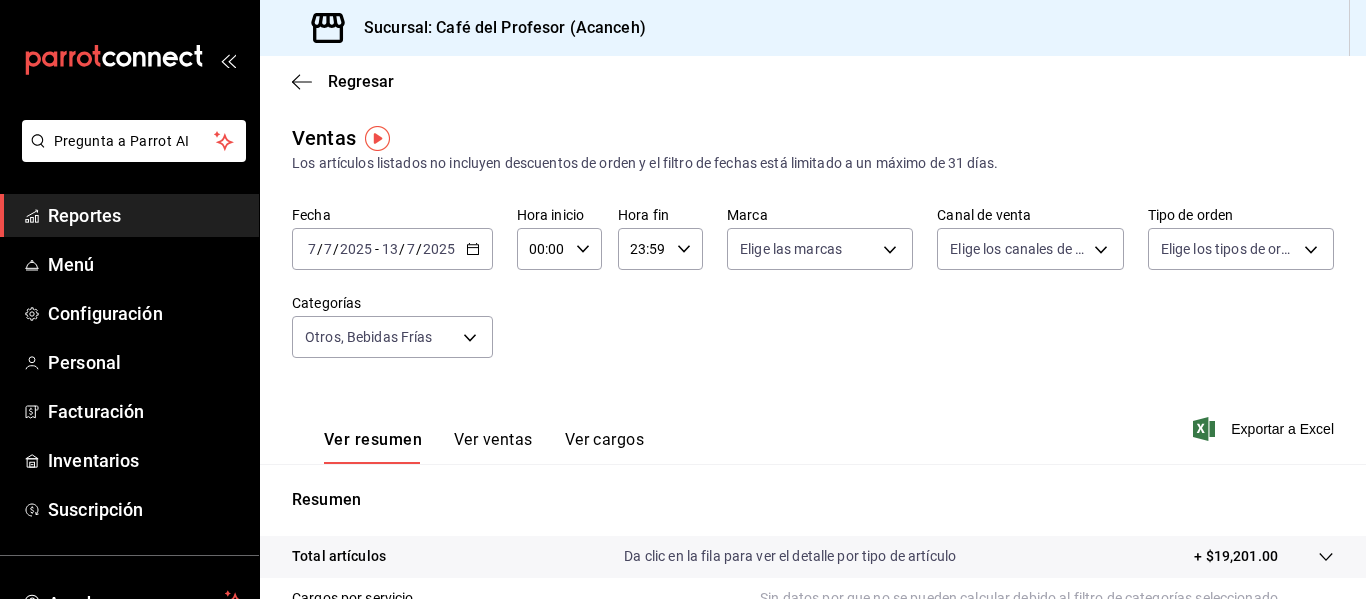 click on "Ver resumen Ver ventas Ver cargos" at bounding box center [484, 447] 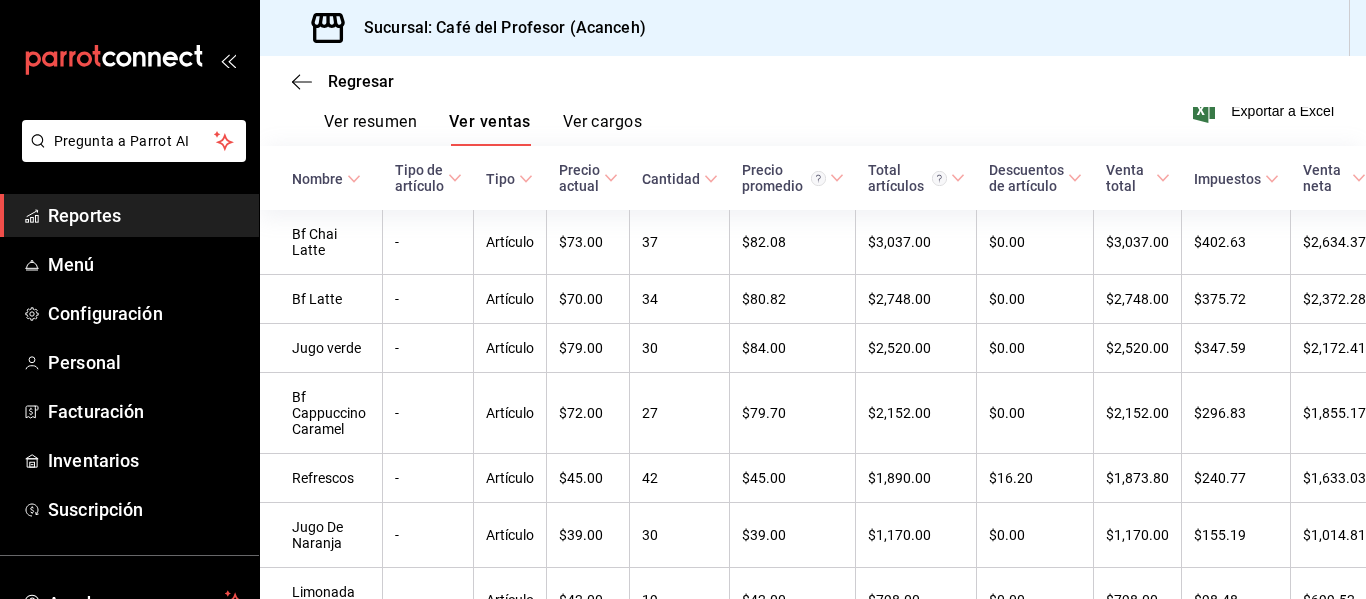 scroll, scrollTop: 304, scrollLeft: 0, axis: vertical 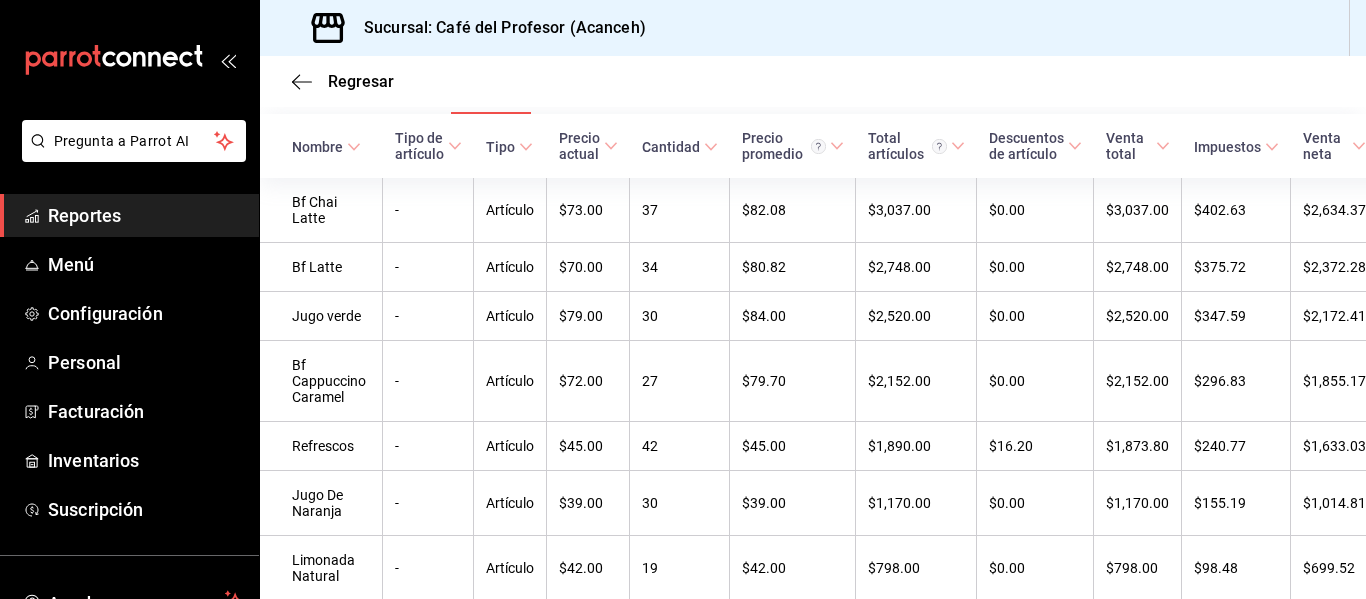 click on "Regresar" at bounding box center (813, 81) 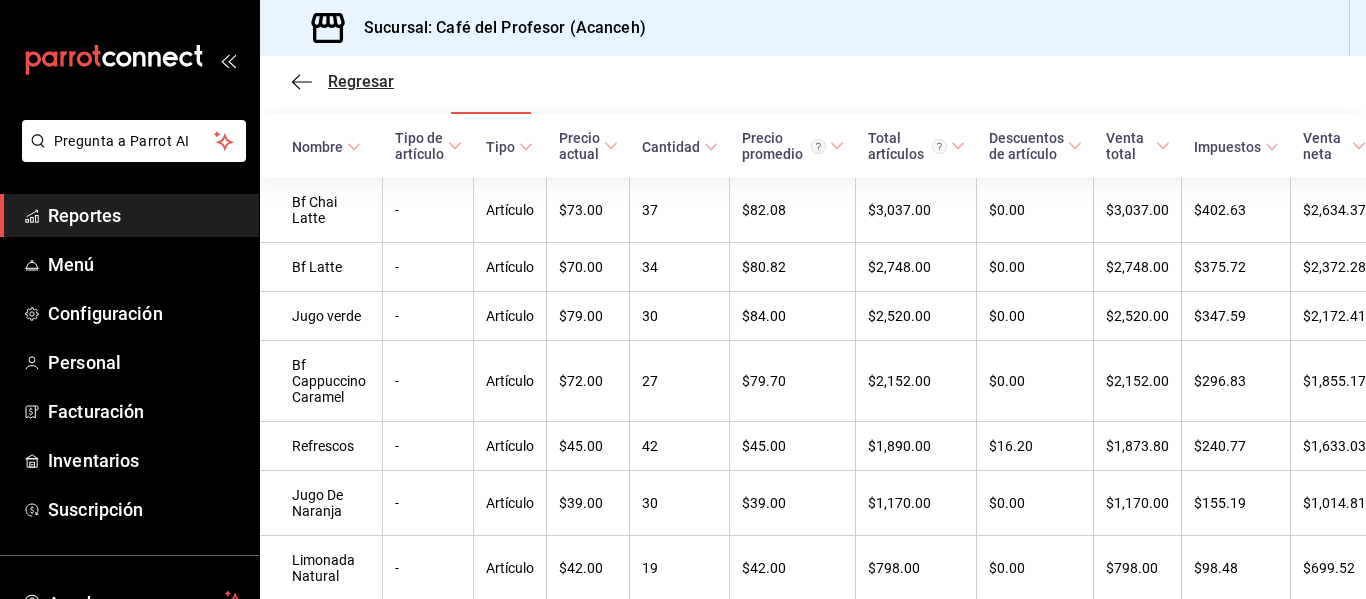click on "Regresar" at bounding box center [361, 81] 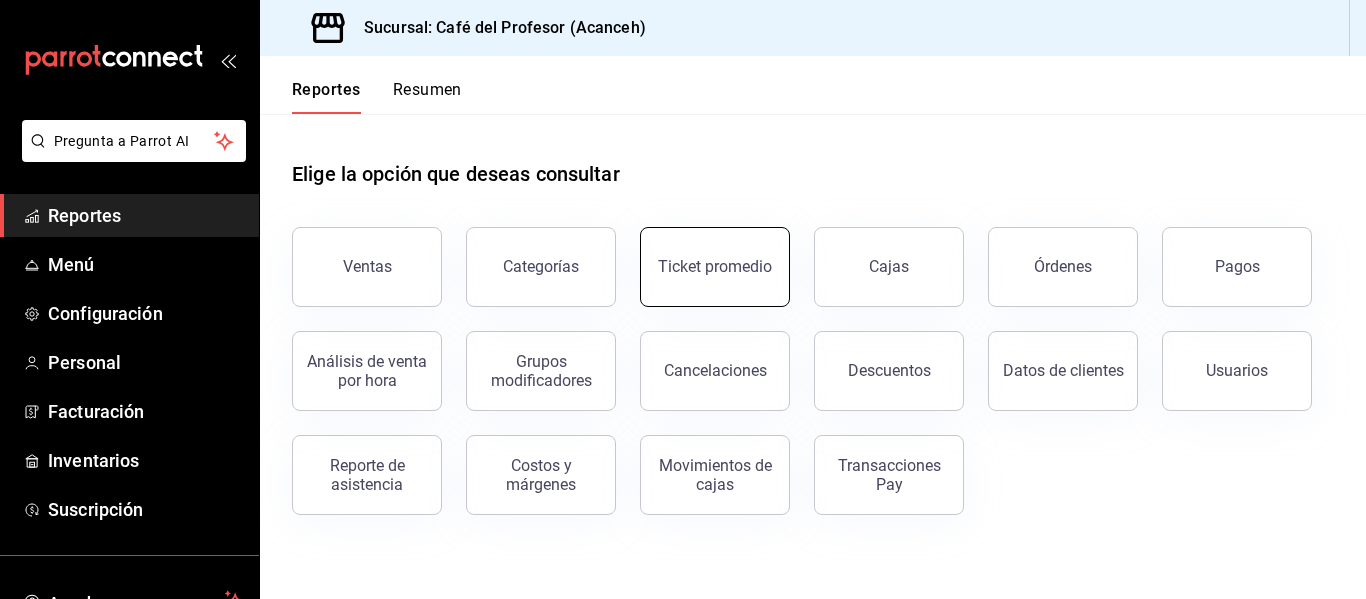 click on "Ticket promedio" at bounding box center (715, 267) 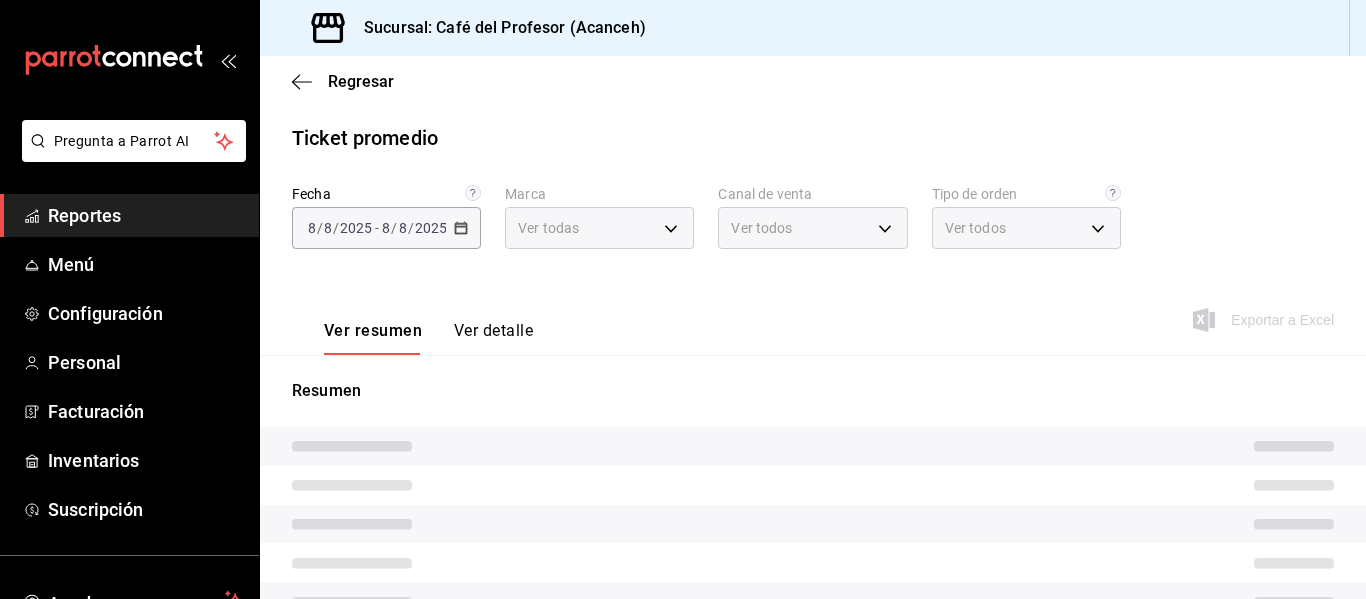 type on "c1a8b8e6-187f-497f-b24d-8667d510d931" 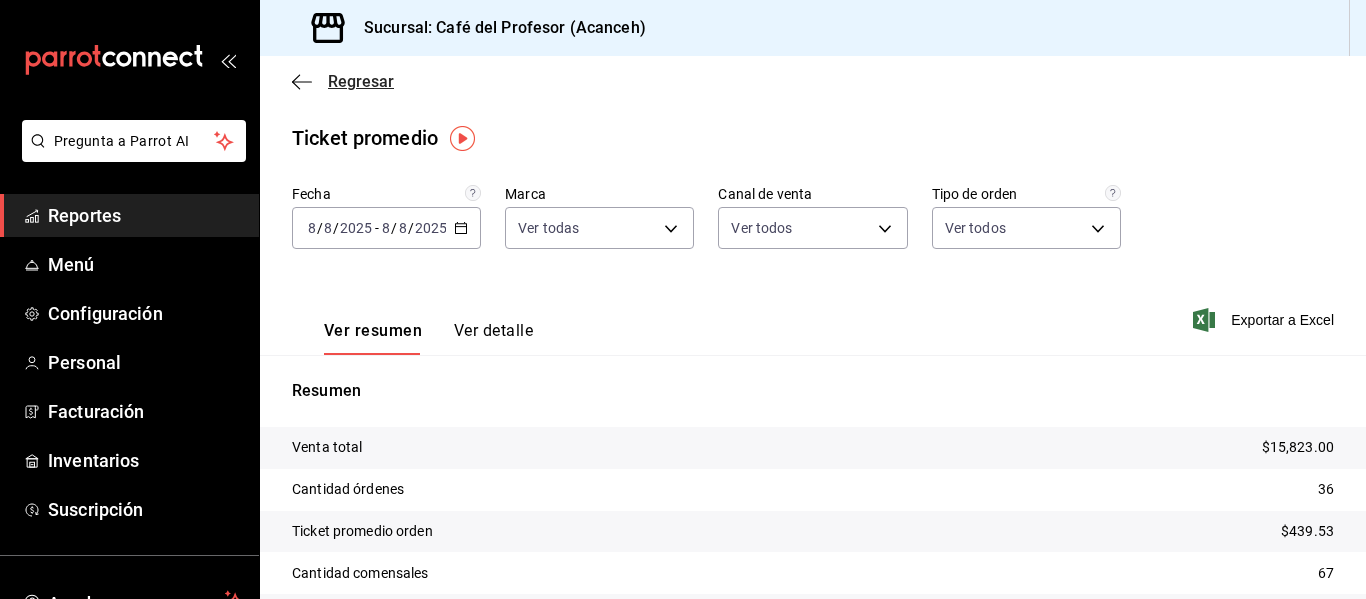 click 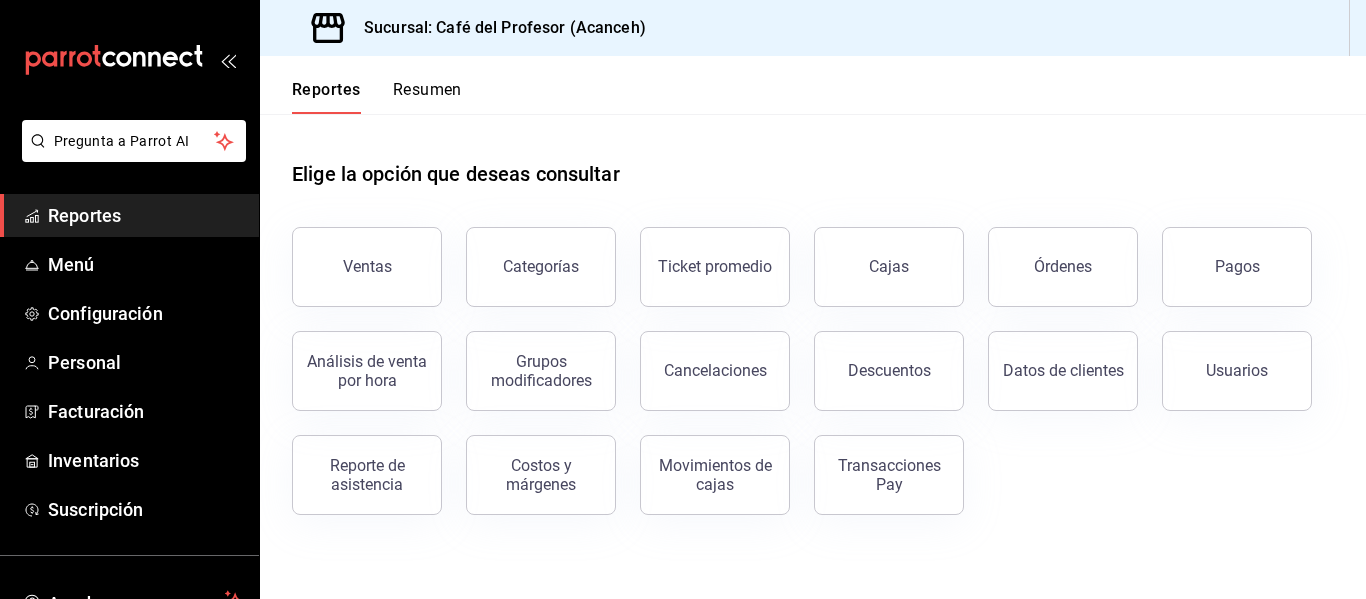 scroll, scrollTop: 156, scrollLeft: 0, axis: vertical 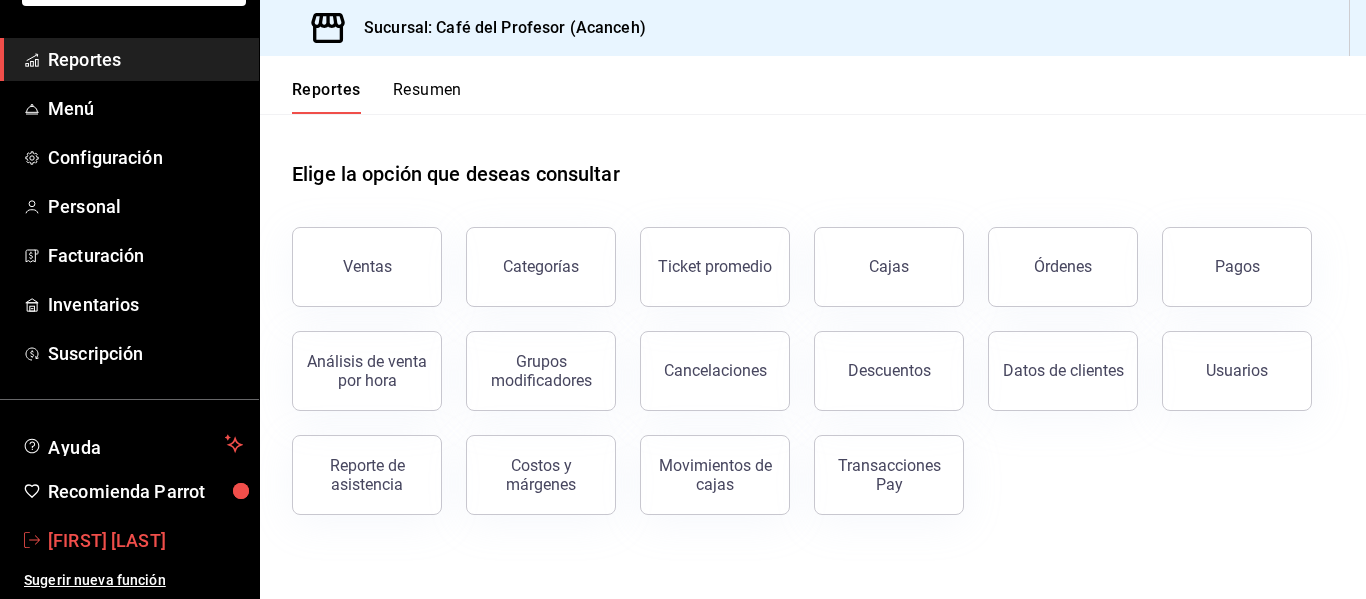 click on "[FIRST] [LAST]" at bounding box center (145, 540) 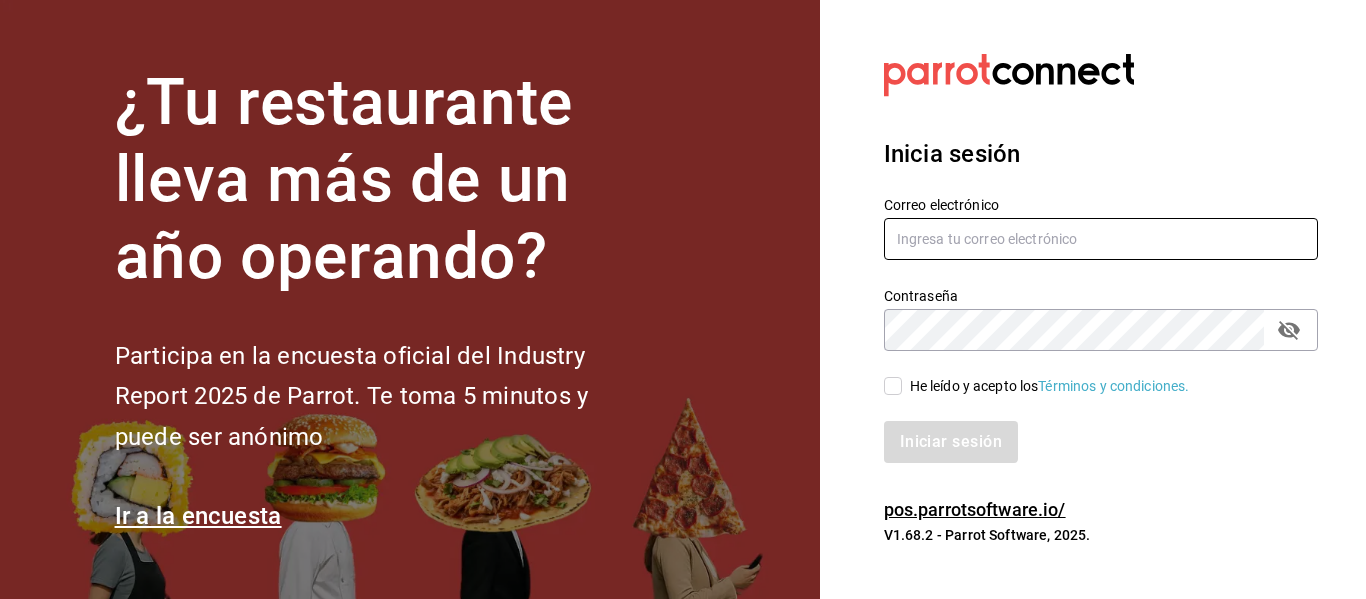 click at bounding box center (1101, 239) 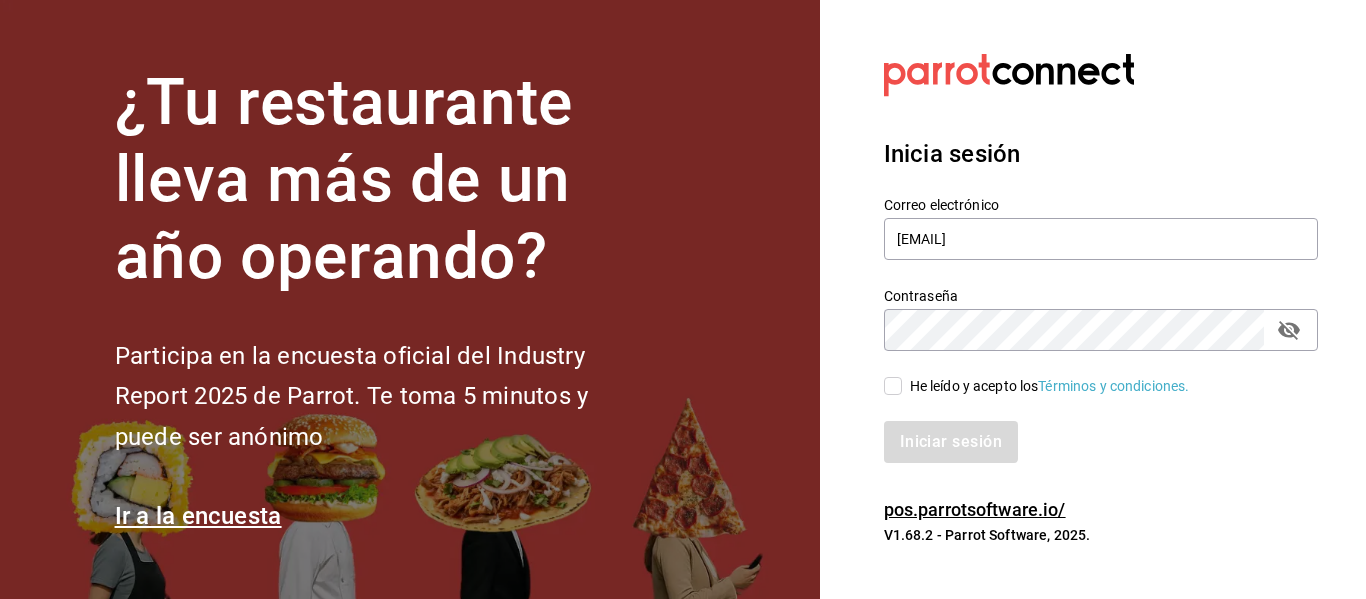 click on "He leído y acepto los  Términos y condiciones." at bounding box center (1089, 374) 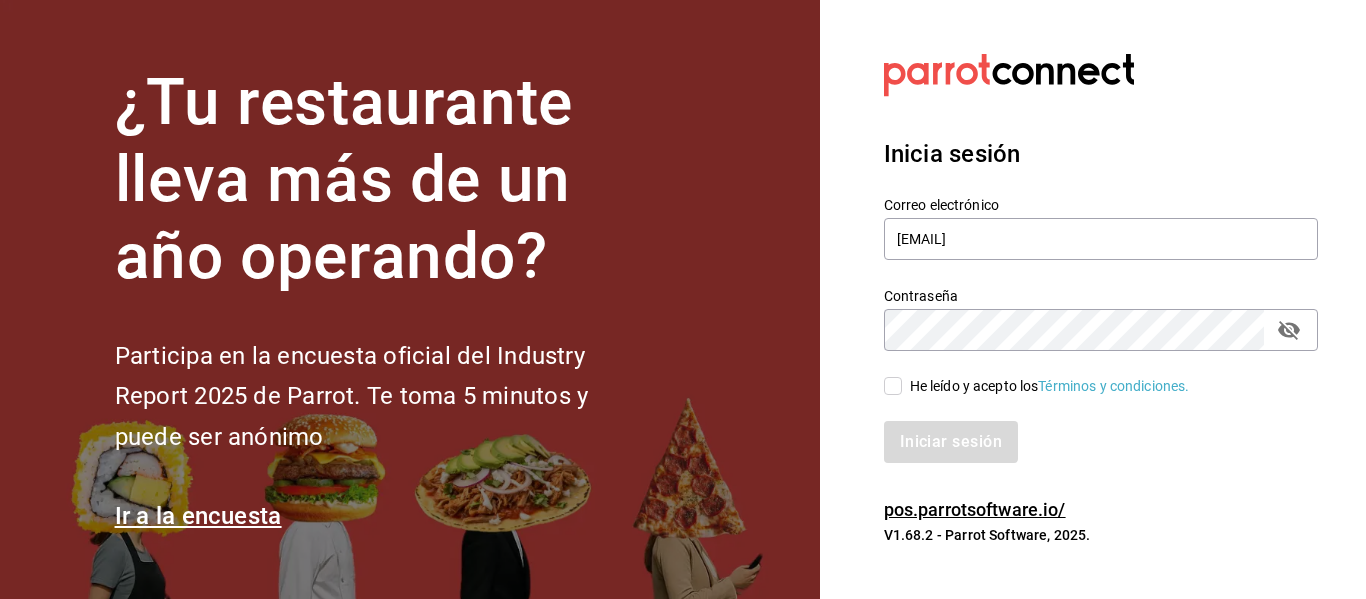 checkbox on "true" 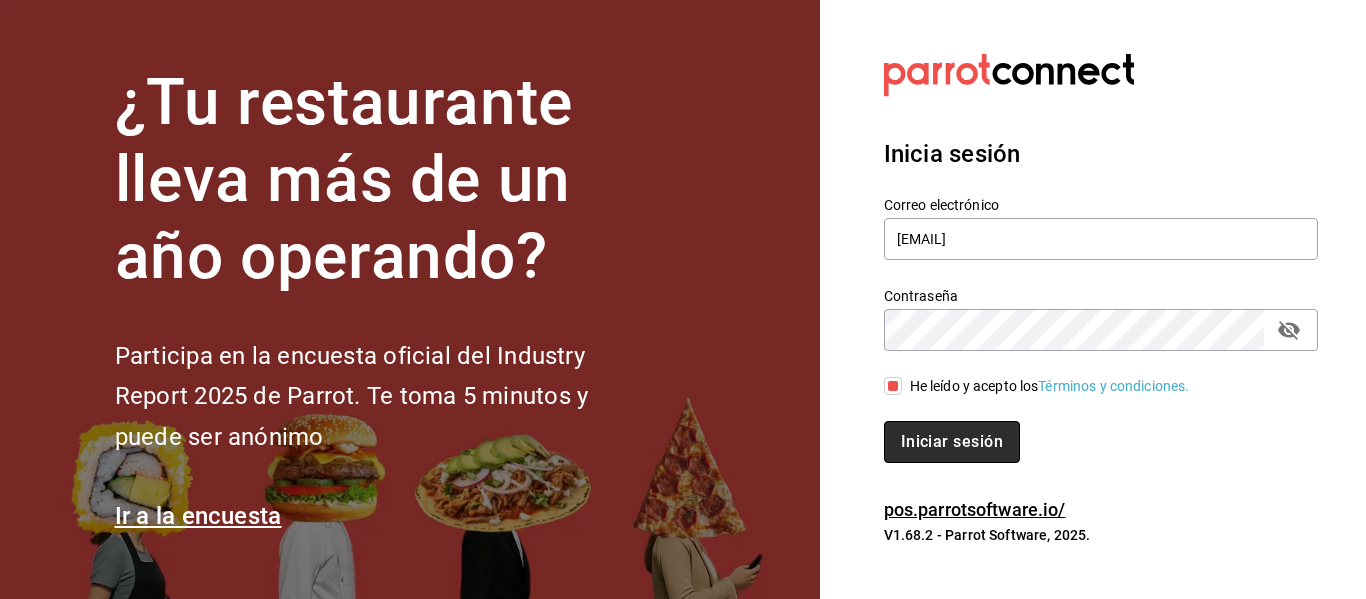 click on "Iniciar sesión" at bounding box center [952, 442] 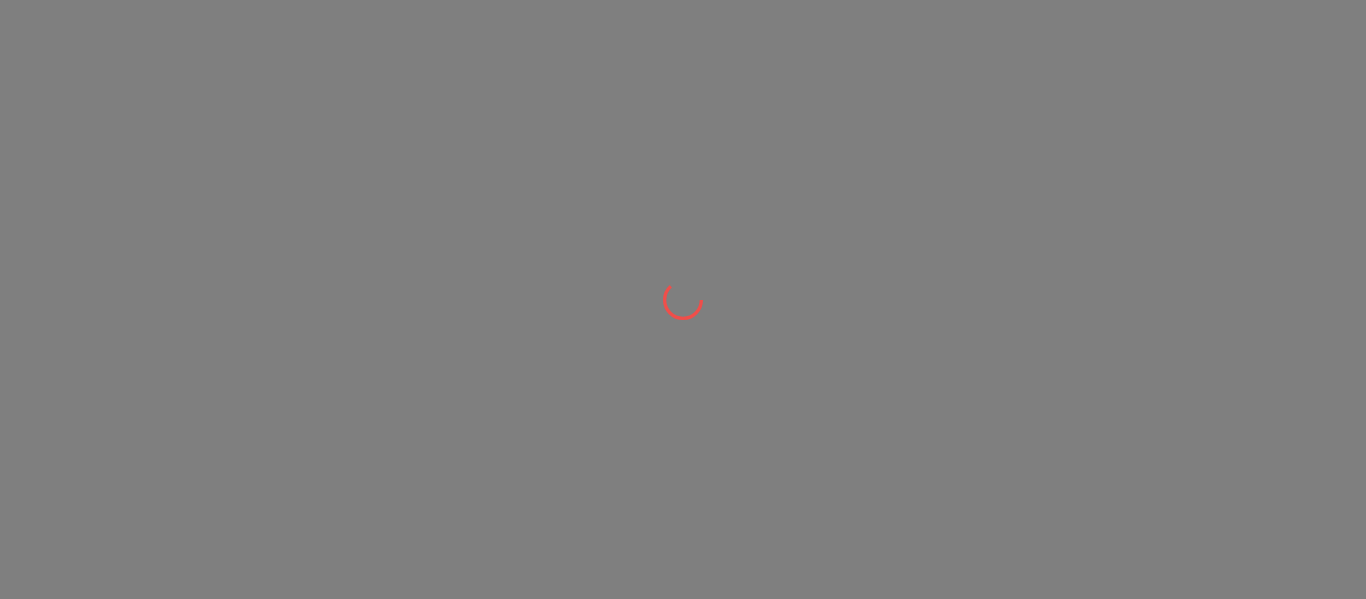 scroll, scrollTop: 0, scrollLeft: 0, axis: both 